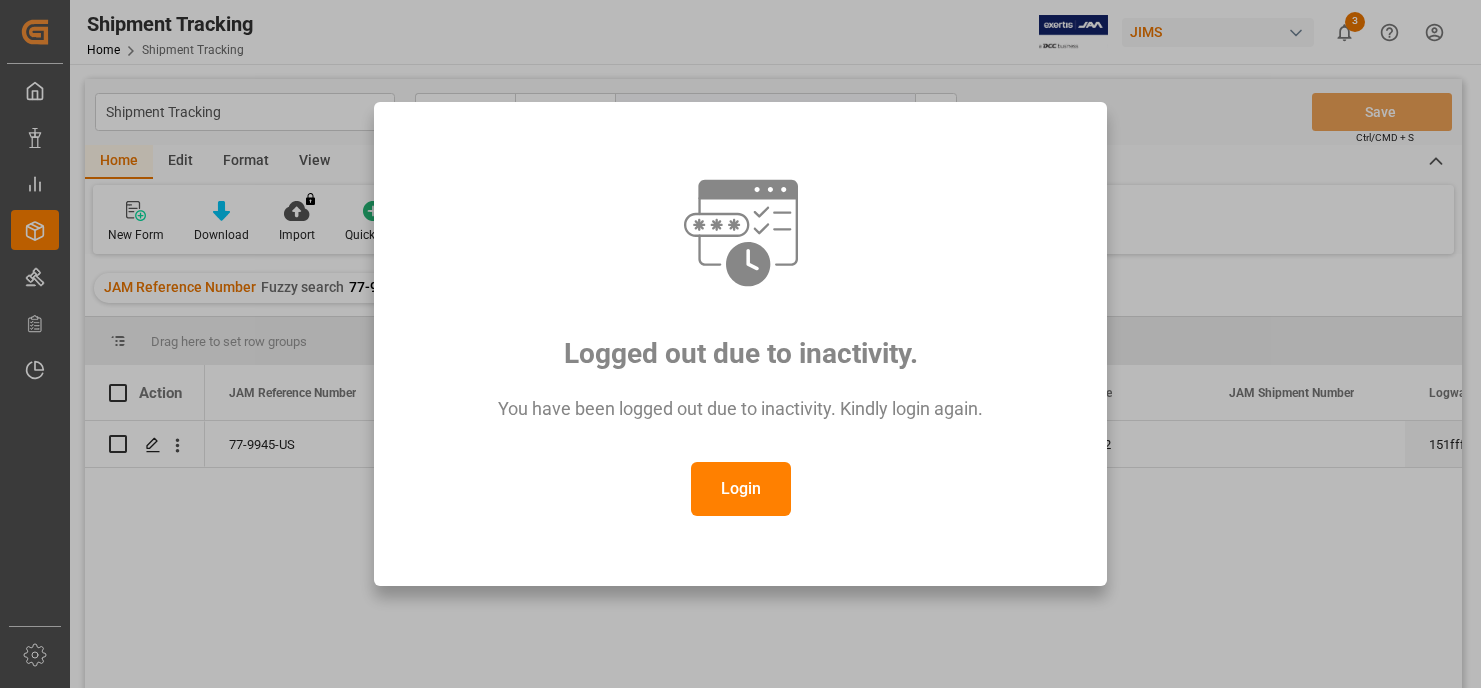 scroll, scrollTop: 0, scrollLeft: 0, axis: both 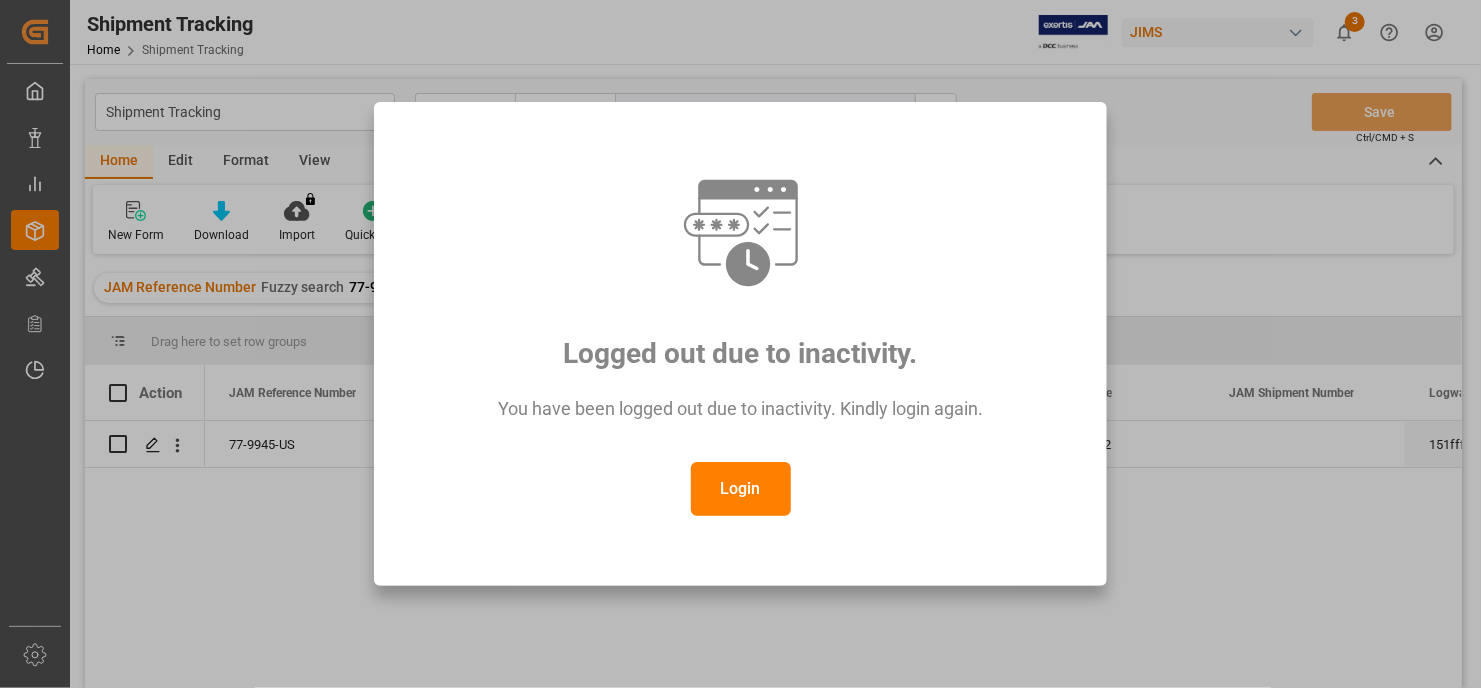 click on "Login" at bounding box center (741, 489) 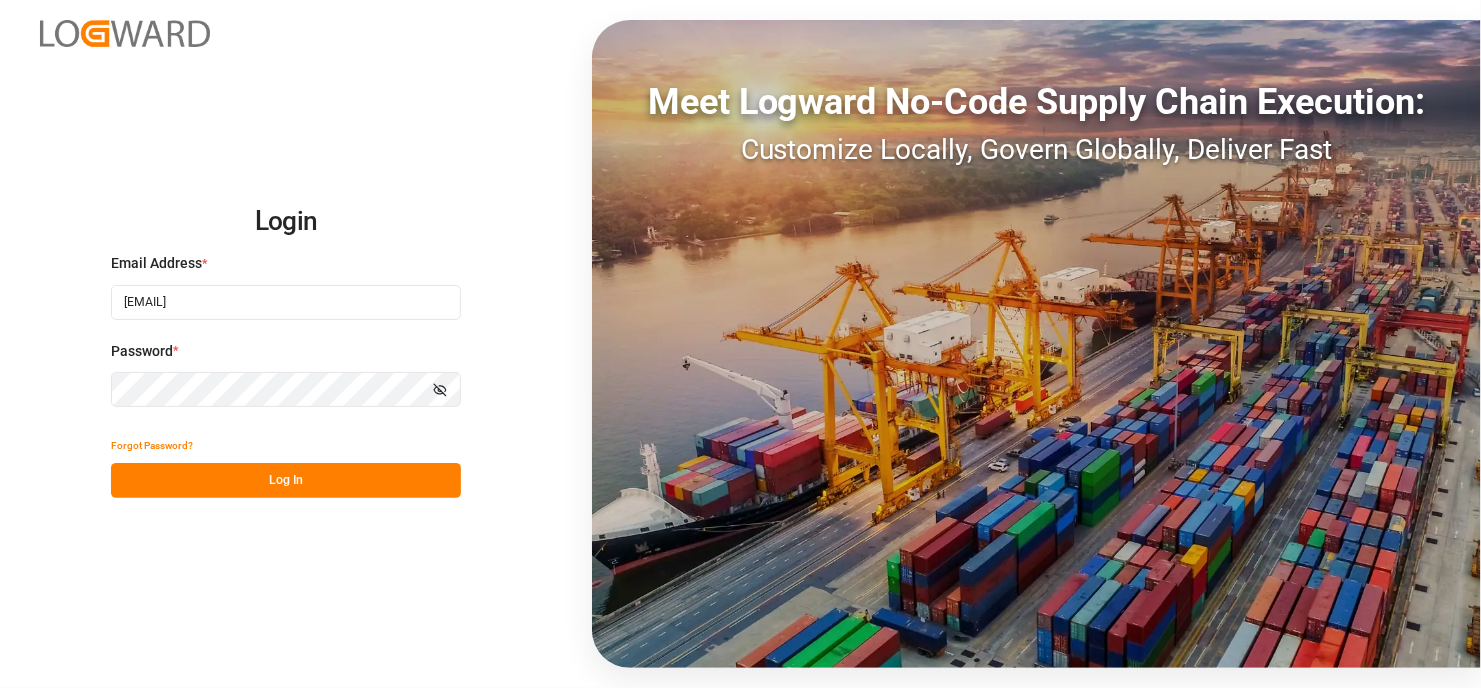click on "Log In" at bounding box center (286, 480) 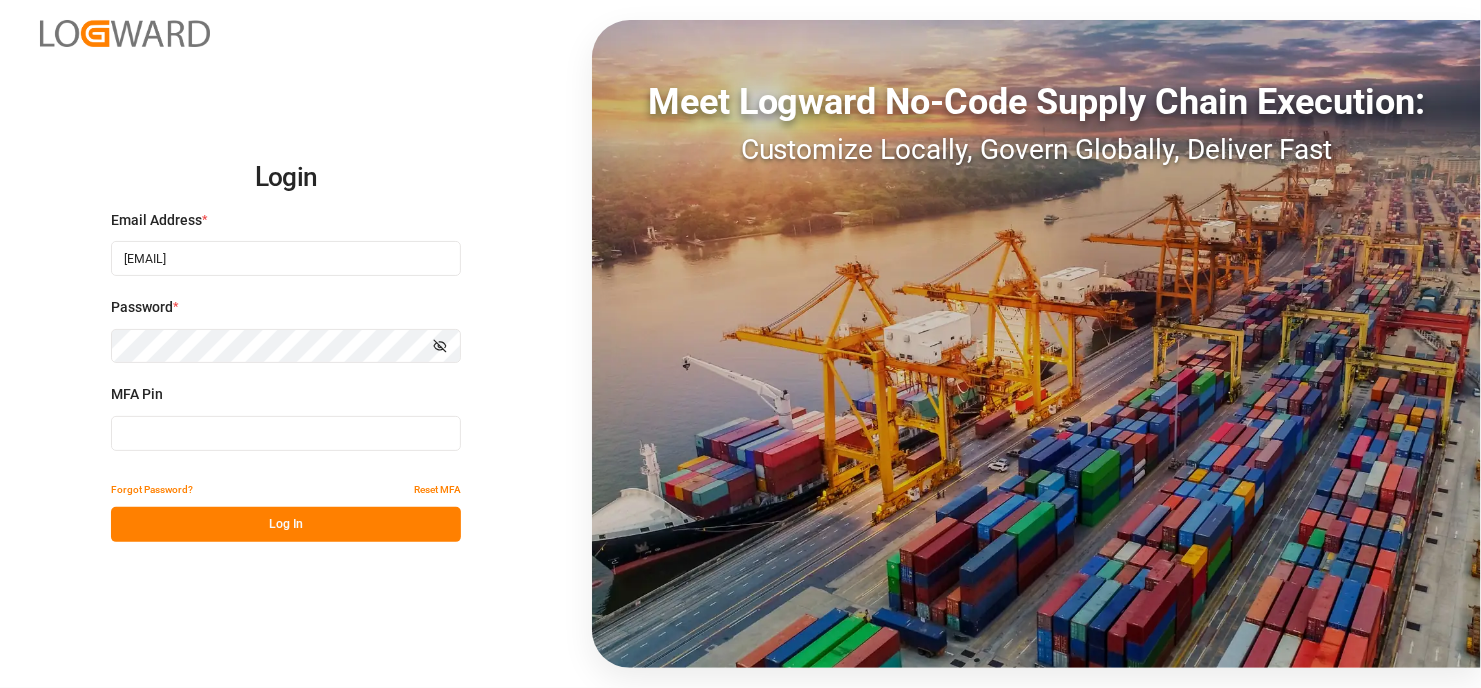 click at bounding box center [286, 258] 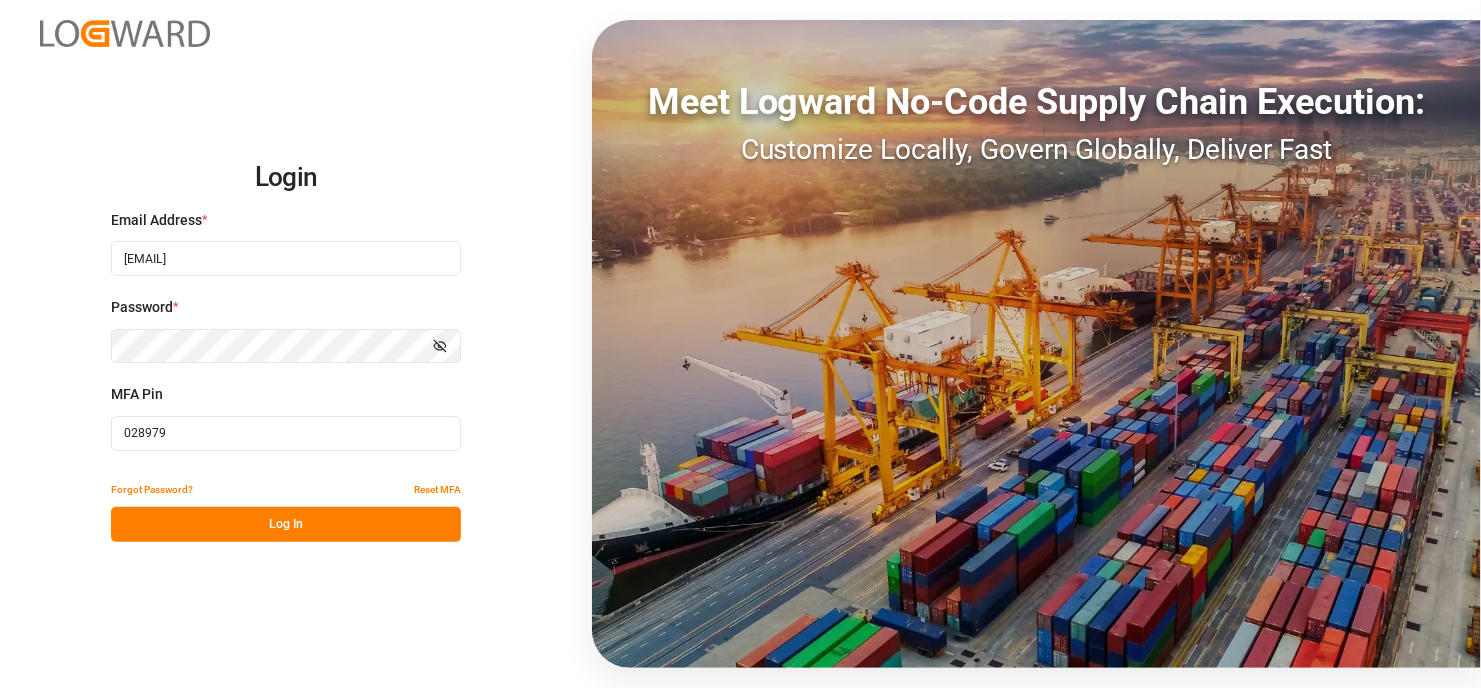type on "028979" 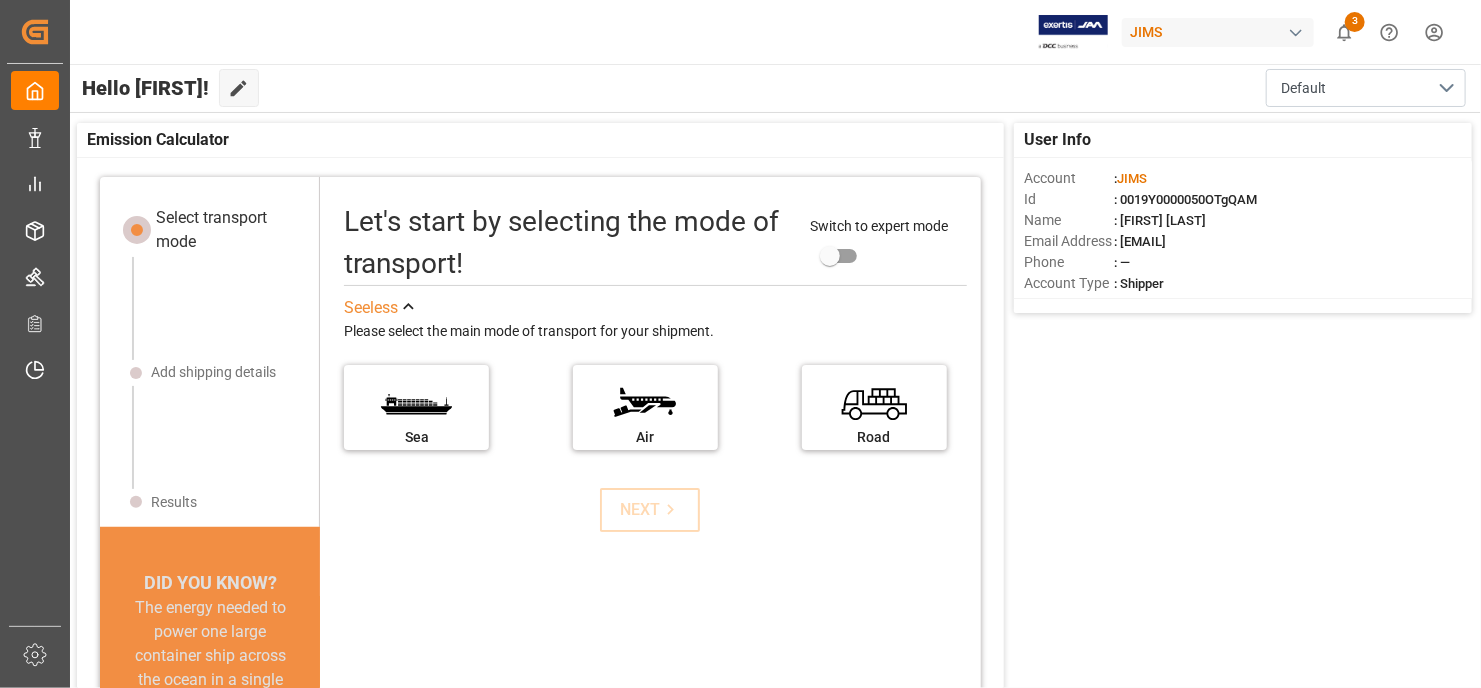 click on "JIMS 3 Notifications Only show unread All Watching Mark all categories read No notifications" at bounding box center [768, 32] 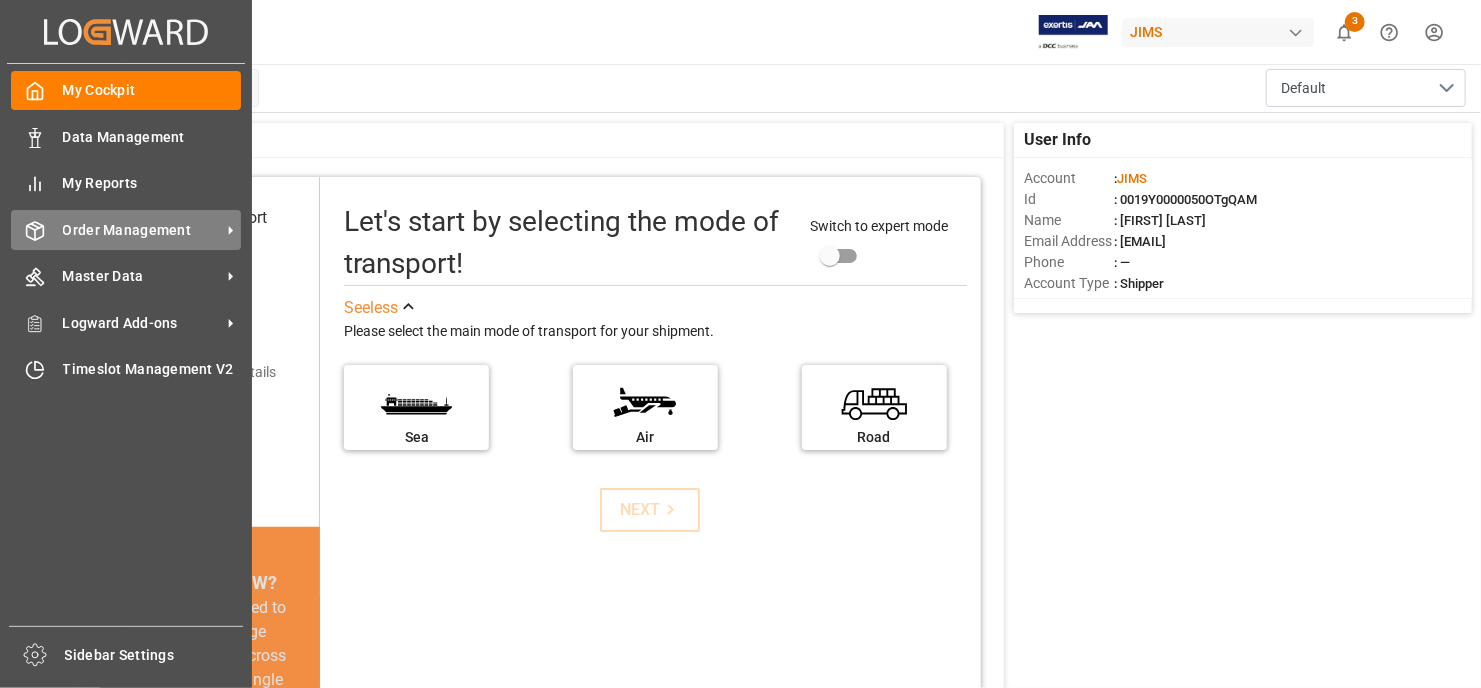 click on "Order Management" at bounding box center [152, 137] 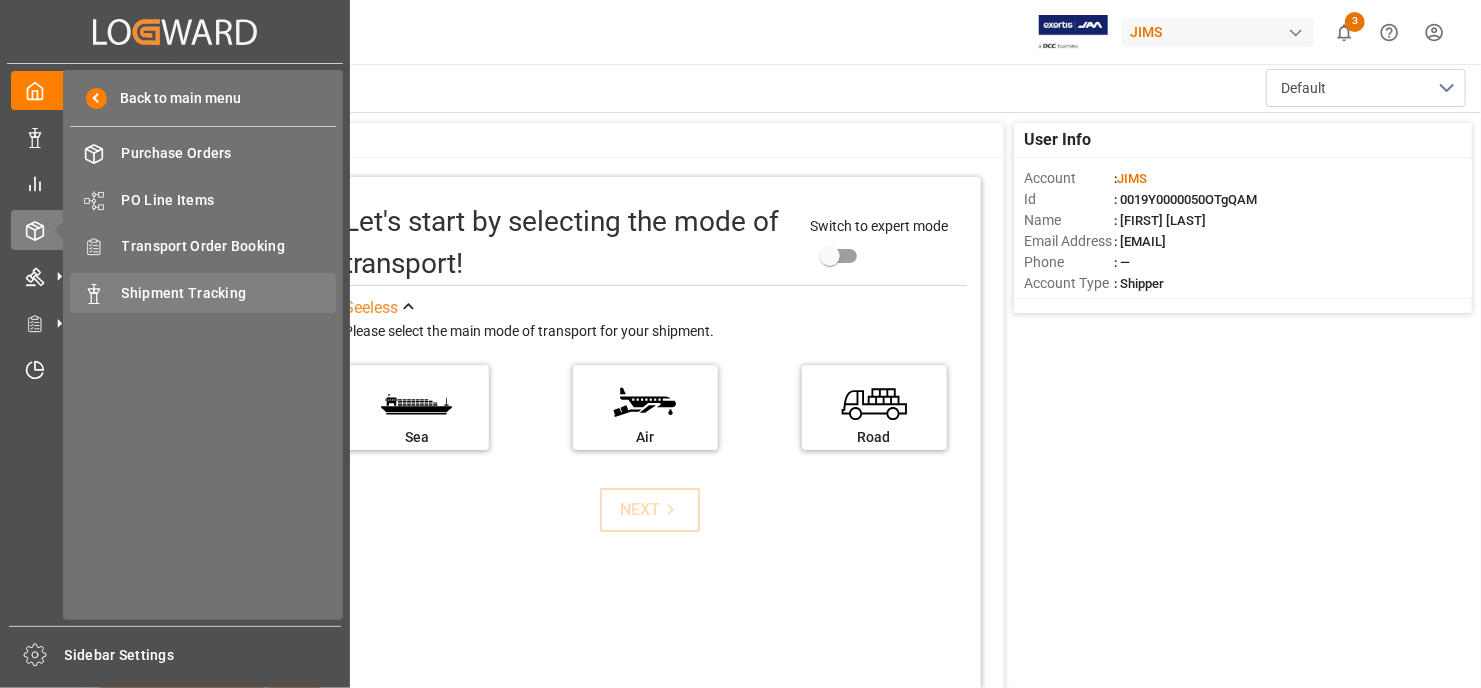 click on "Shipment Tracking" at bounding box center (229, 293) 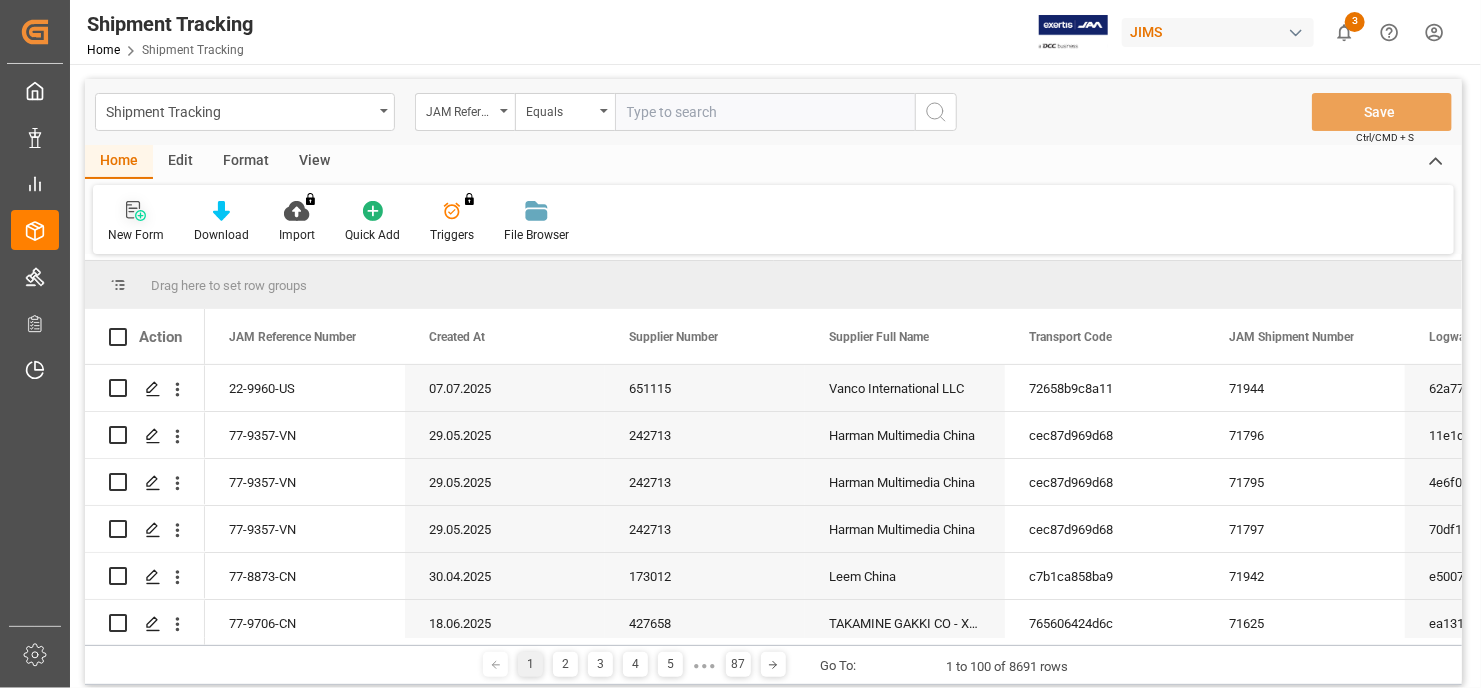 click at bounding box center [136, 210] 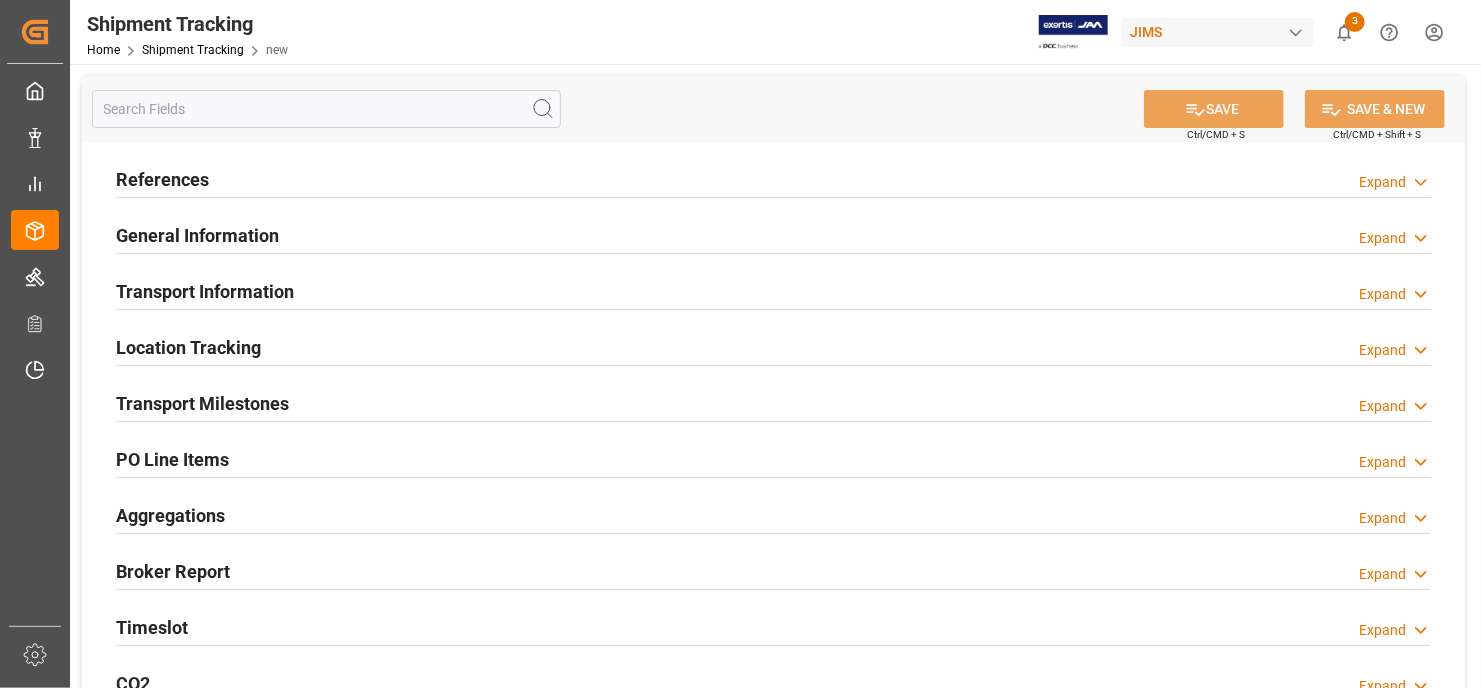 click on "References" at bounding box center (162, 179) 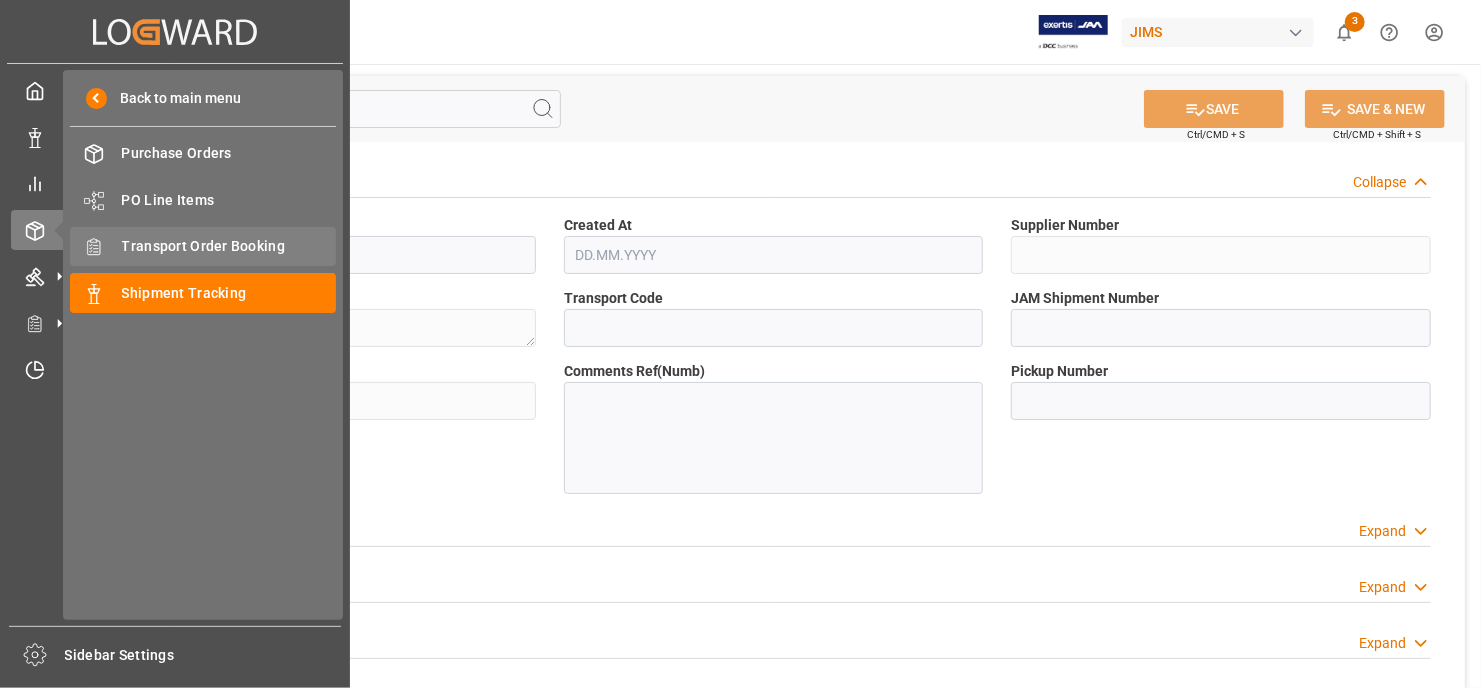 click on "Transport Order Booking" at bounding box center [229, 246] 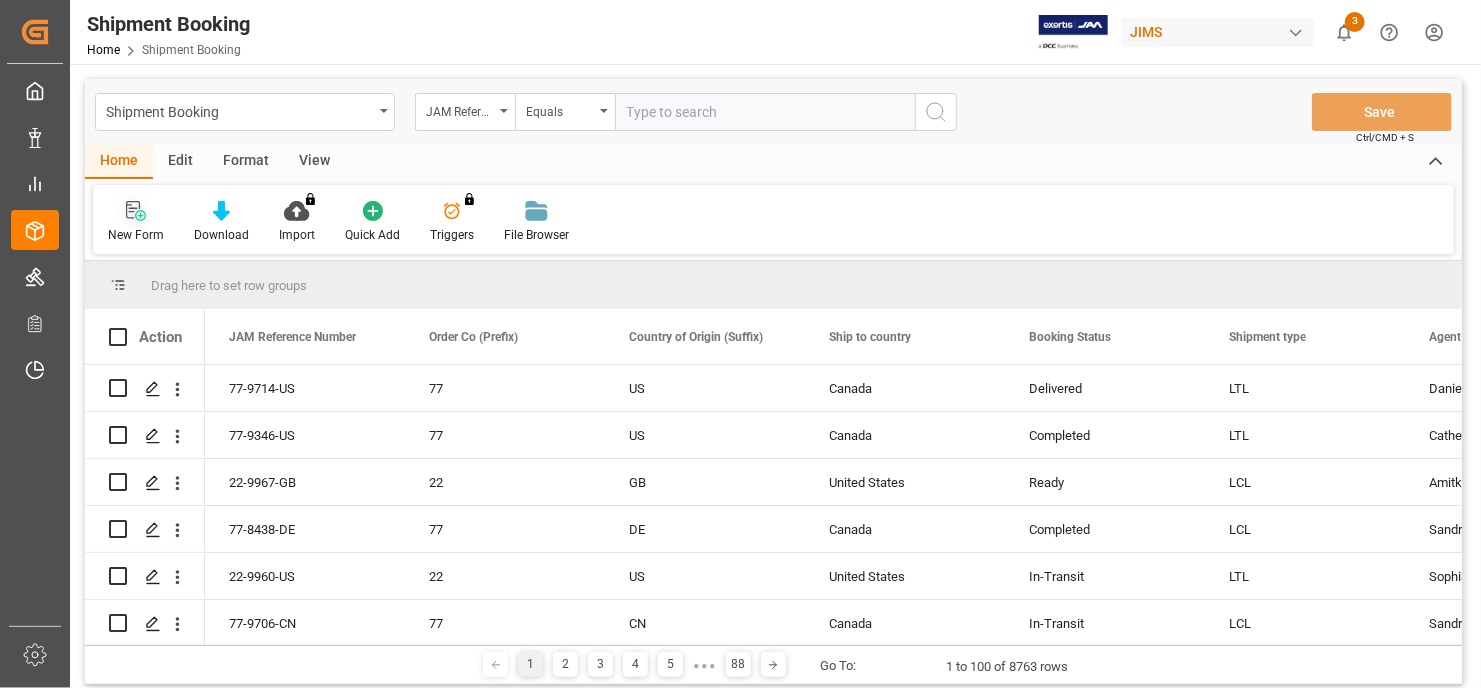 click at bounding box center (136, 211) 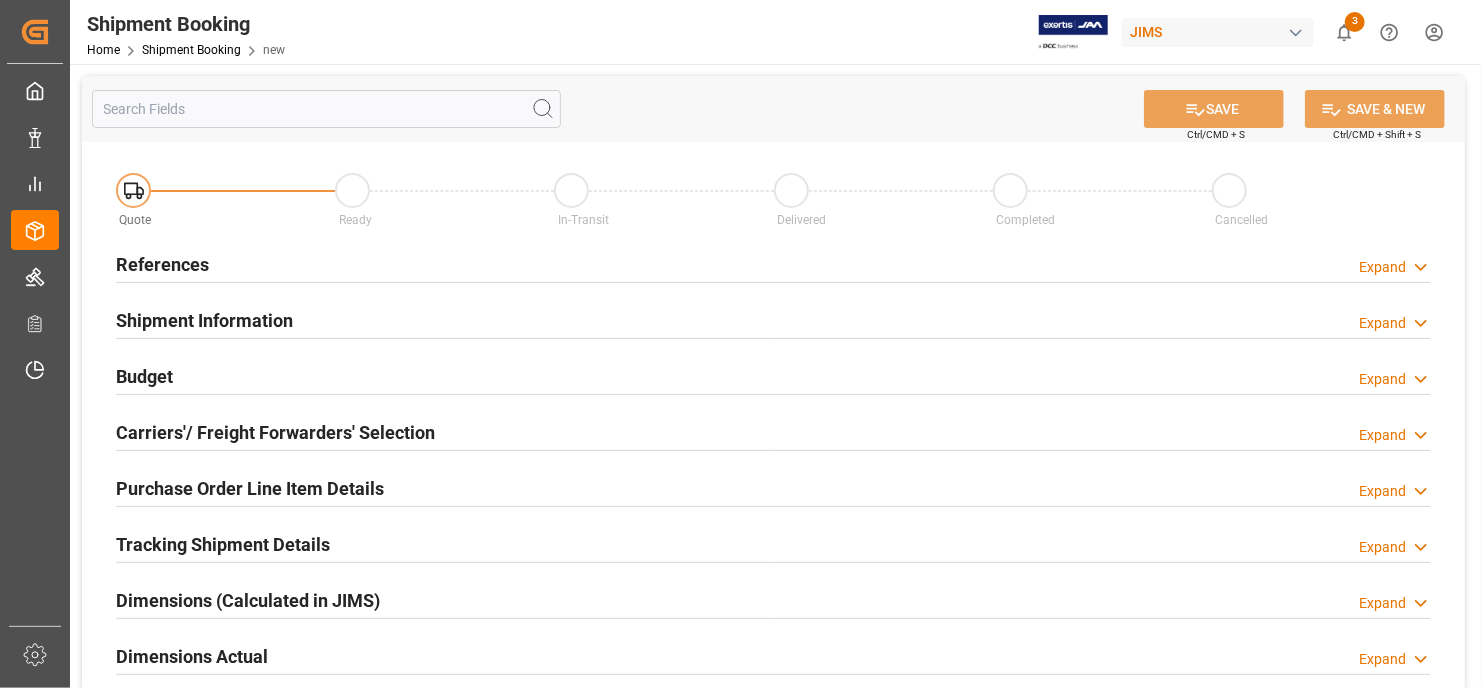 click on "References" at bounding box center [162, 264] 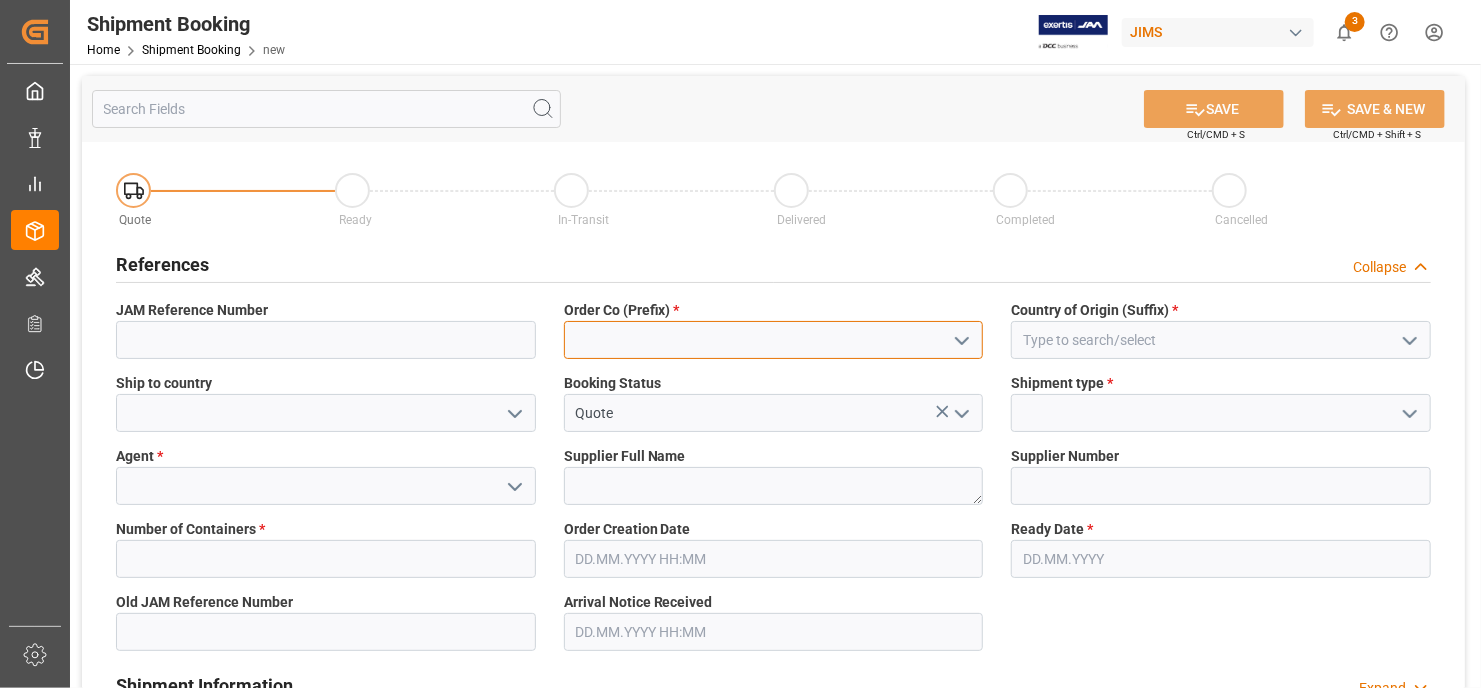 click at bounding box center [774, 340] 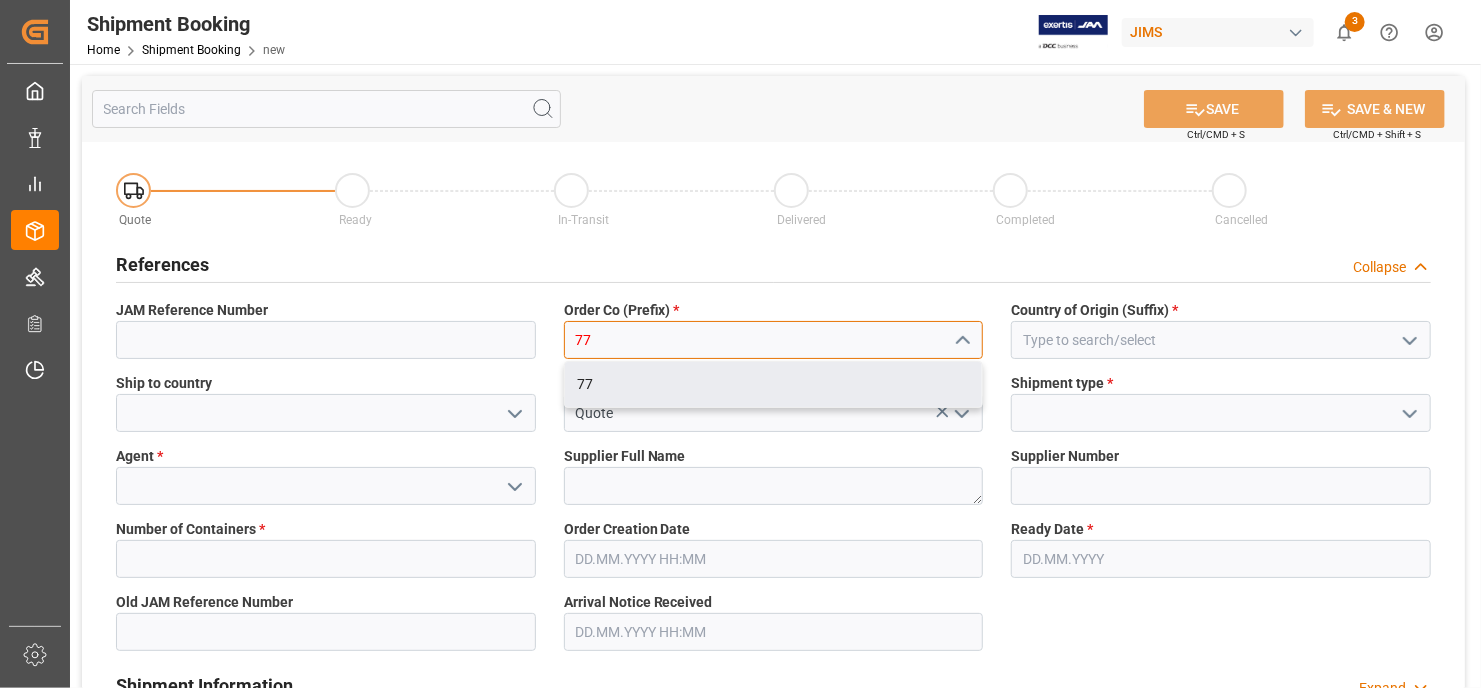 type on "77" 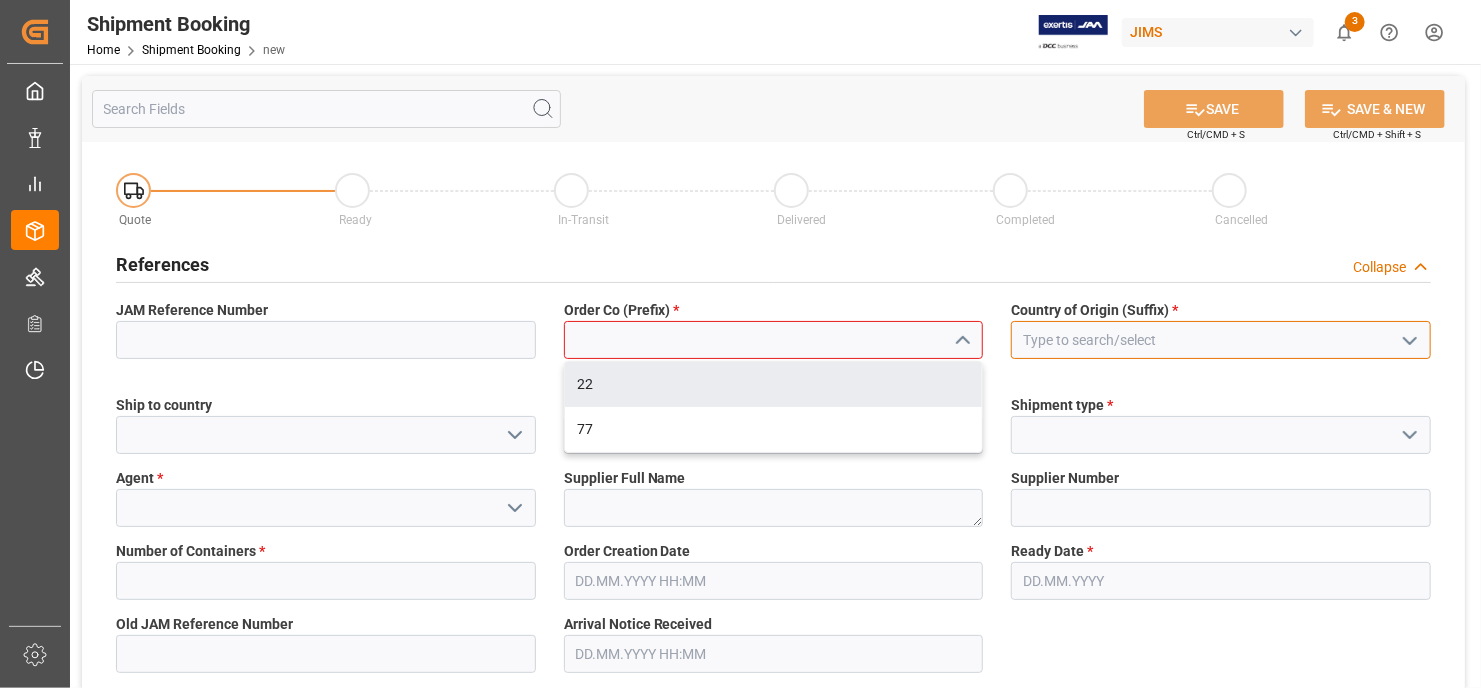 click at bounding box center (1221, 340) 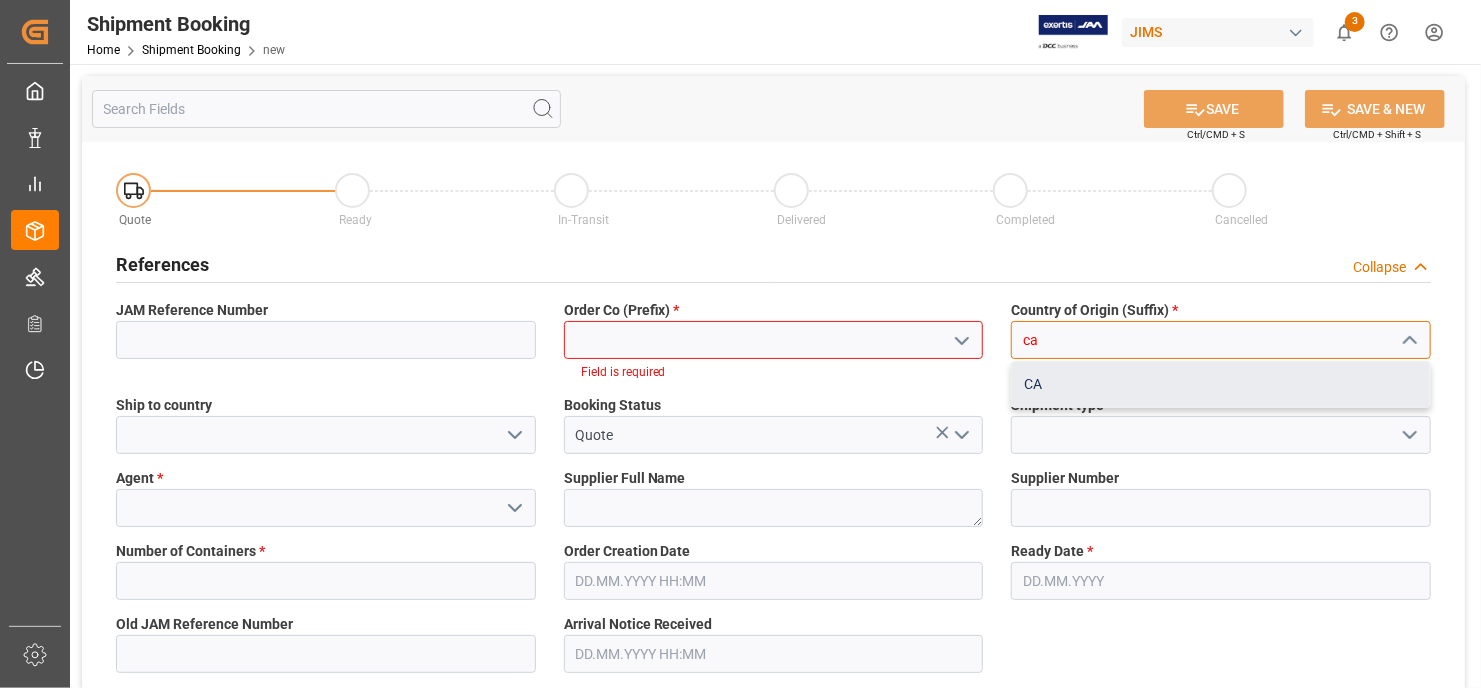 click on "CA" at bounding box center (1221, 384) 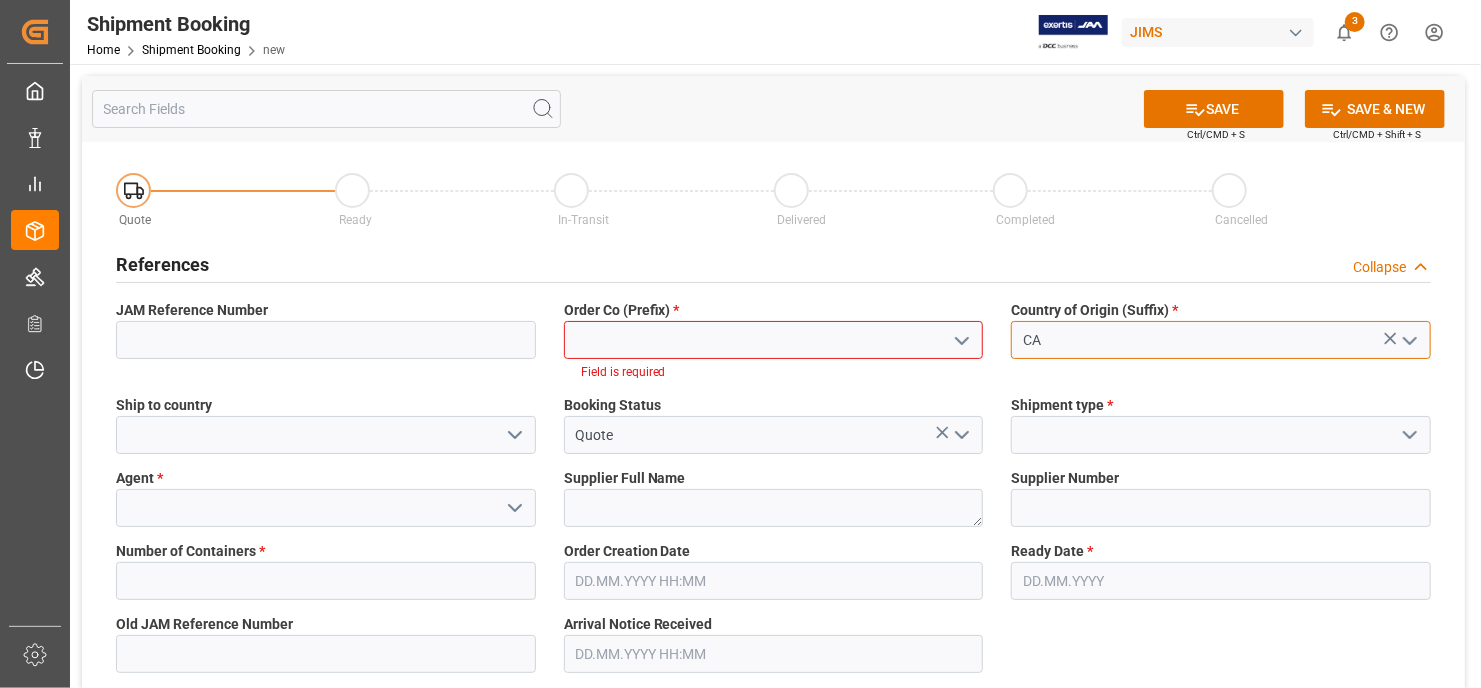 type on "CA" 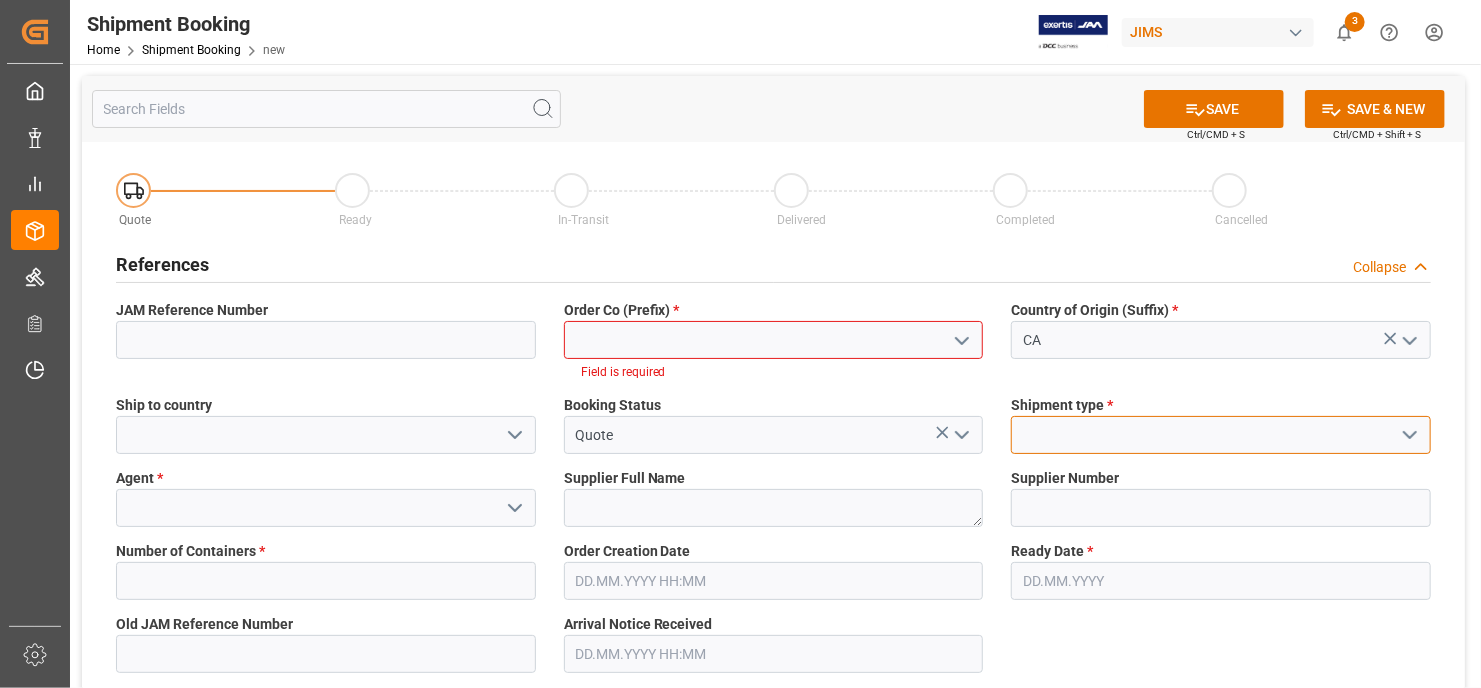 click at bounding box center [1221, 435] 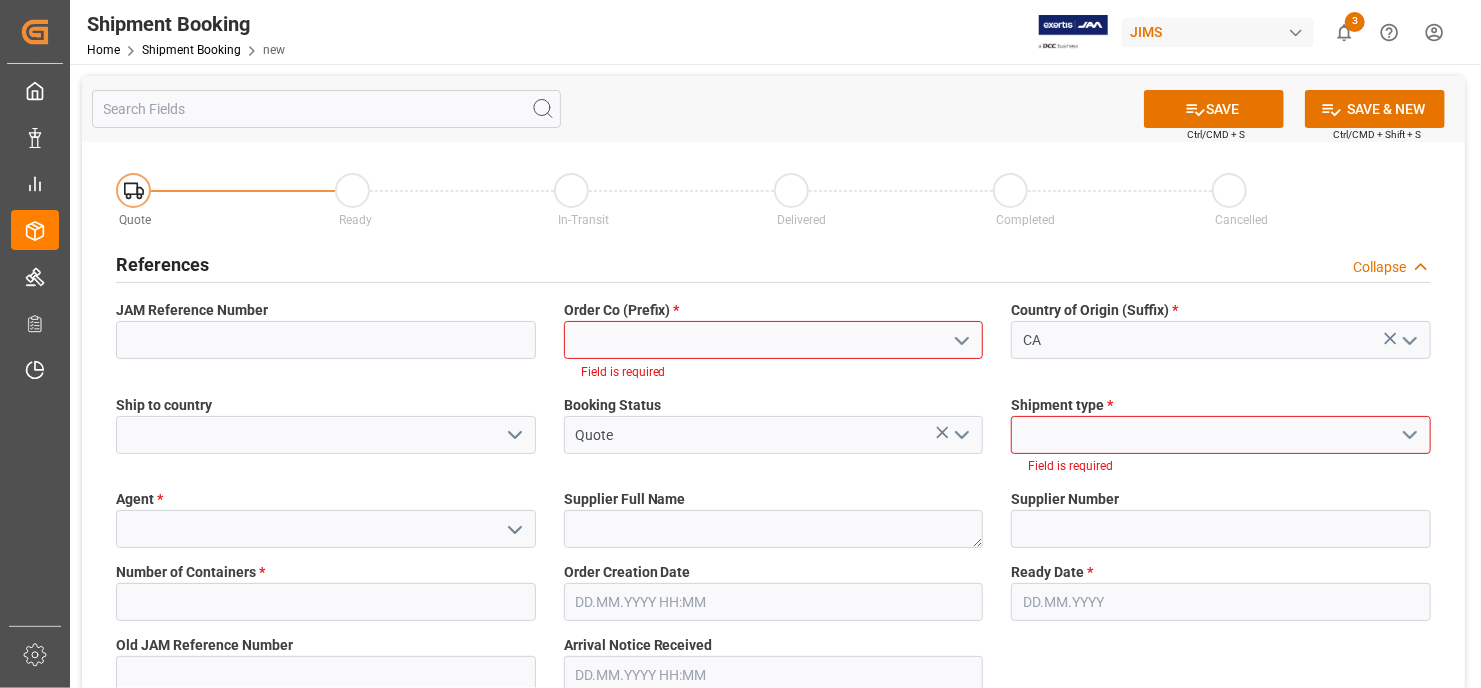 click at bounding box center (1410, 435) 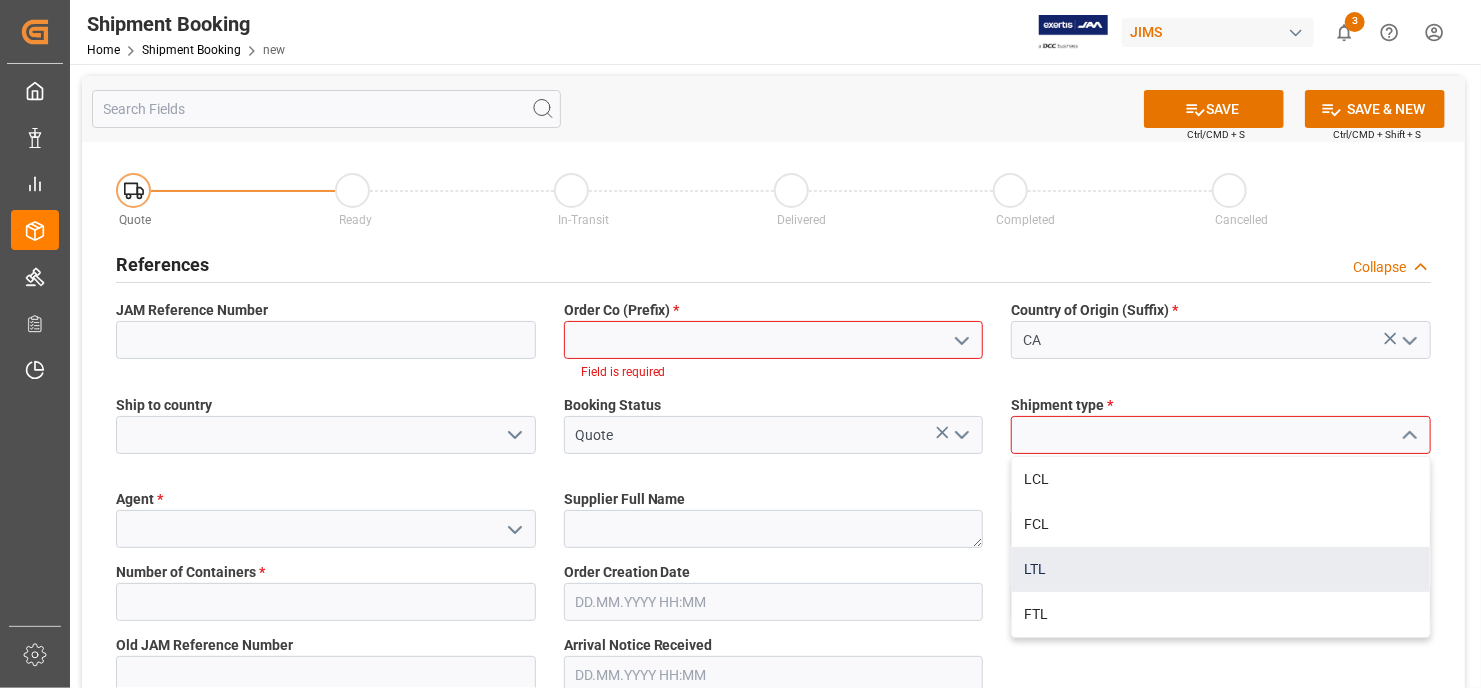 click on "LTL" at bounding box center [1221, 569] 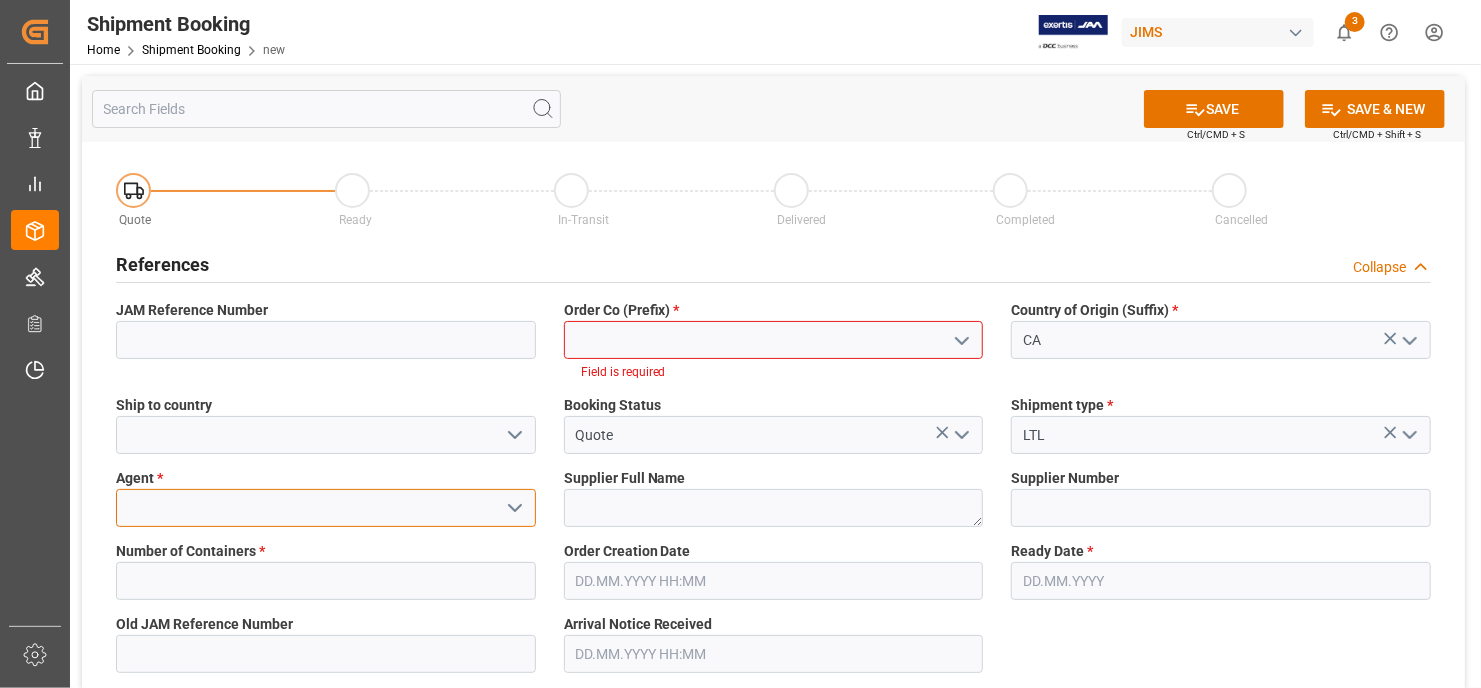 click at bounding box center (326, 508) 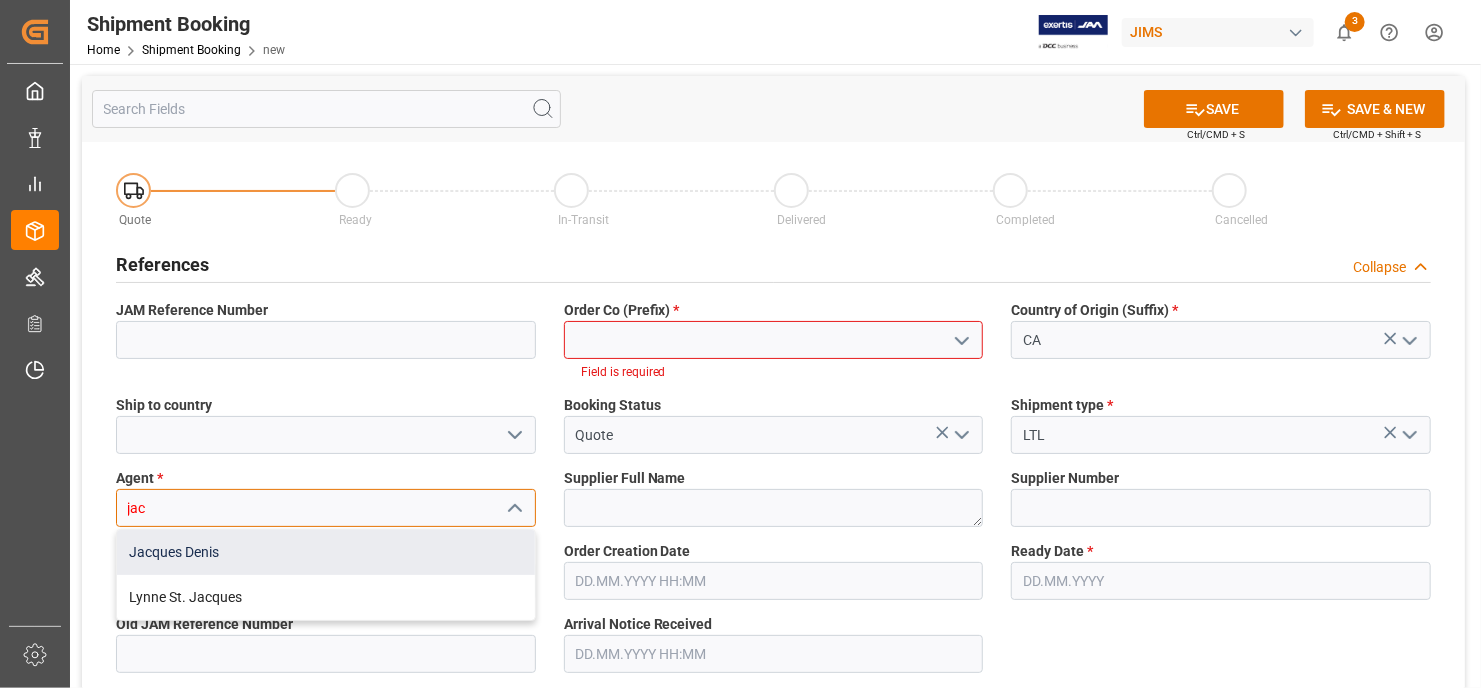 click on "Jacques Denis" at bounding box center [326, 552] 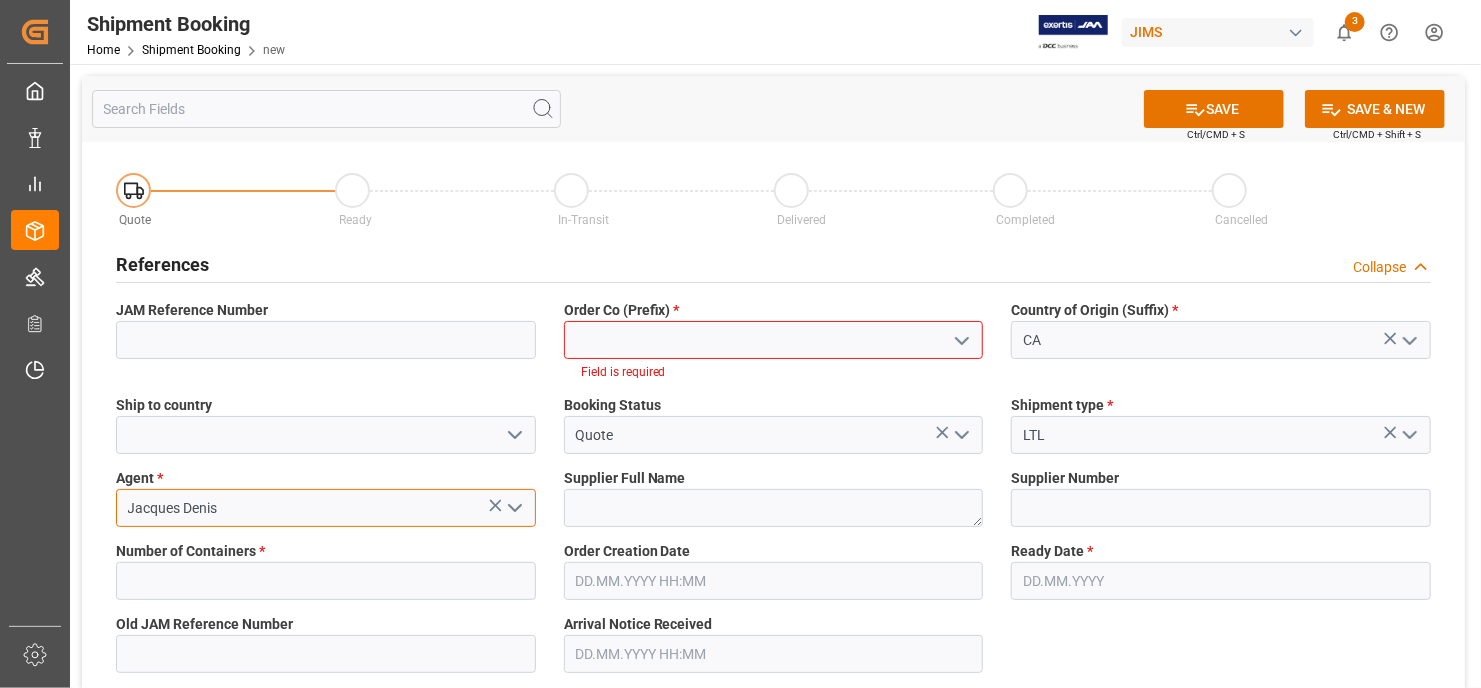 type on "Jacques Denis" 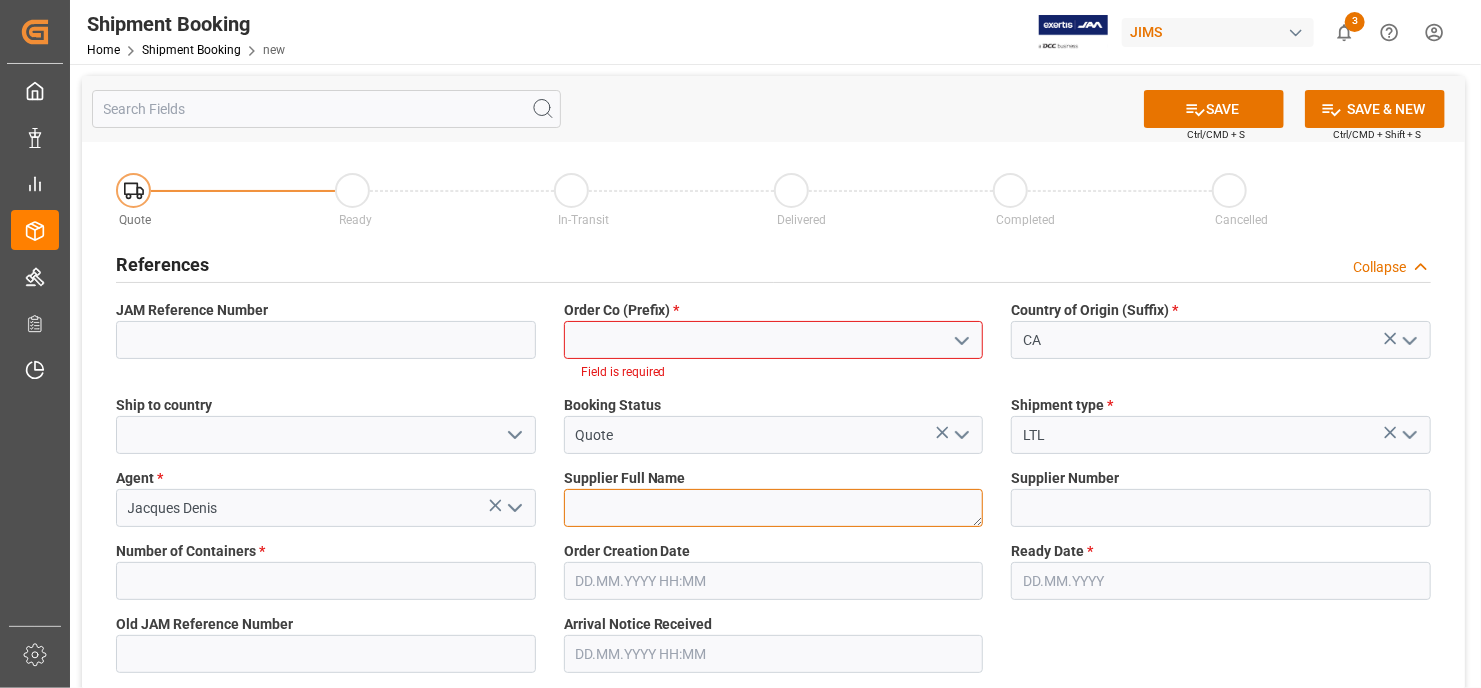 click at bounding box center [774, 508] 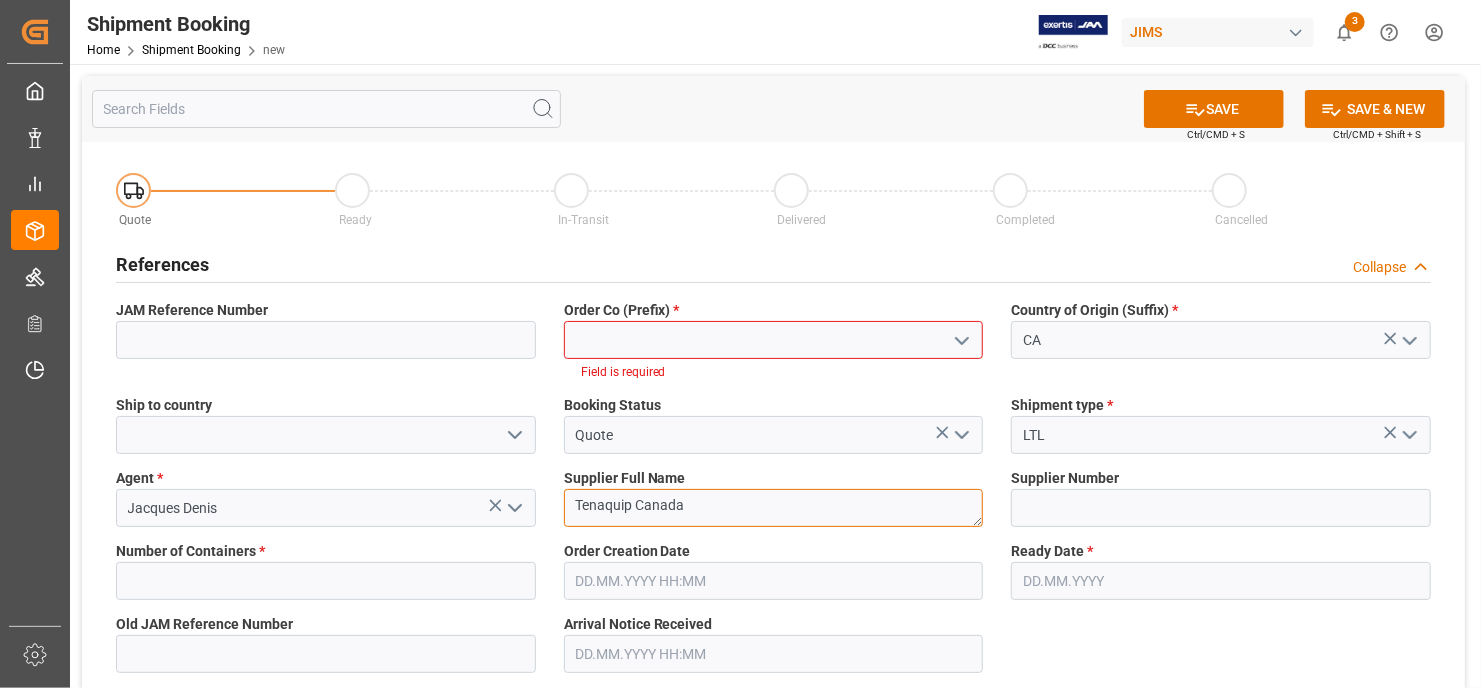 type on "Tenaquip Canada" 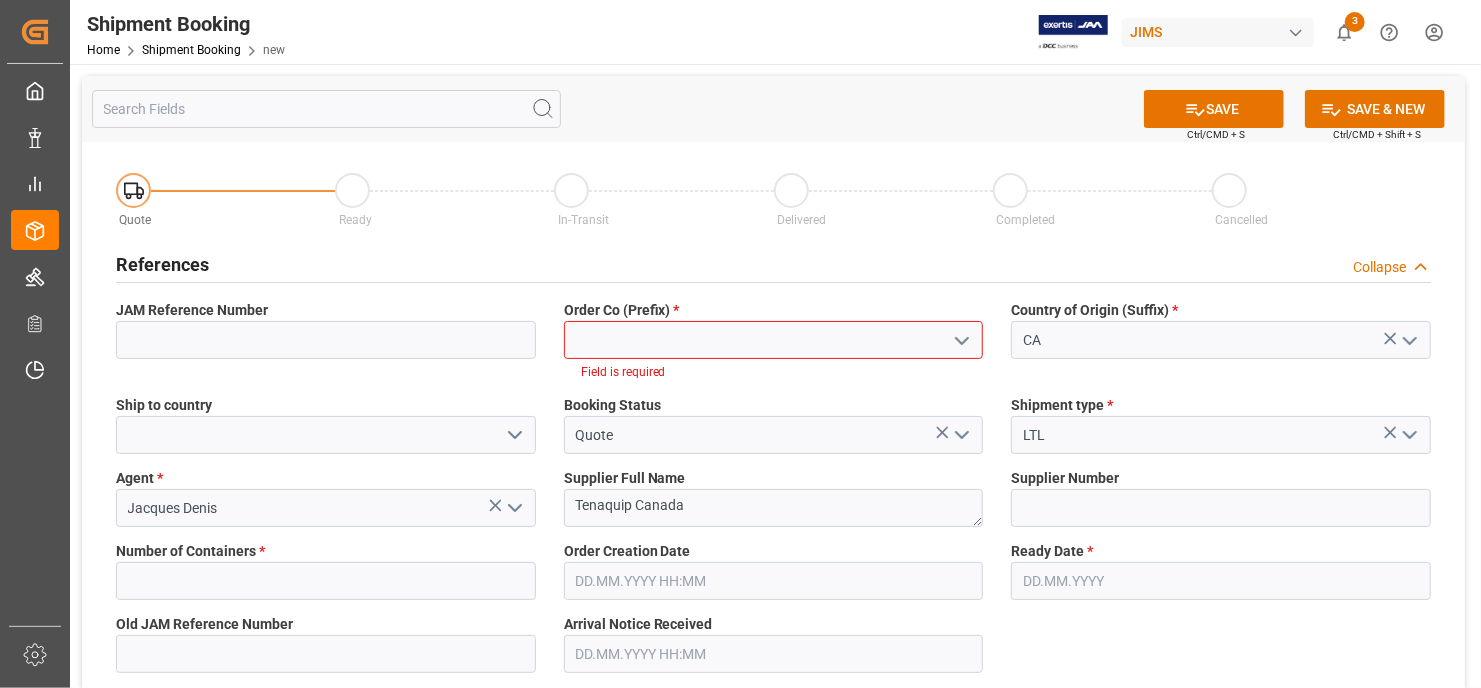 click on "Supplier Full Name     [COMPANY] Supplier Number     Number of Containers   *   Order Creation Date     Ready Date   *   Old JAM Reference Number     Arrival Notice Received       Shipment Information Expand   Carrier/Freight Forwarder   Save the form to link data Carrier's/ Freight Forwarder's Code     Name of the Carrier/Forwarder     Mode of Transport Code     Select Options Container Type     20 40 ... + 3 Shipment Type 1       Mode of Transport   Save the form to link data Incoterm     Origin     Destination Branch     Origin And Cluster     Transit Lead Time     Booking Number     Master Bill of Lading Number     House Bill of Lading Number     Invoice Number       Budget Expand Duty Allocated Local Amount" at bounding box center [773, 757] 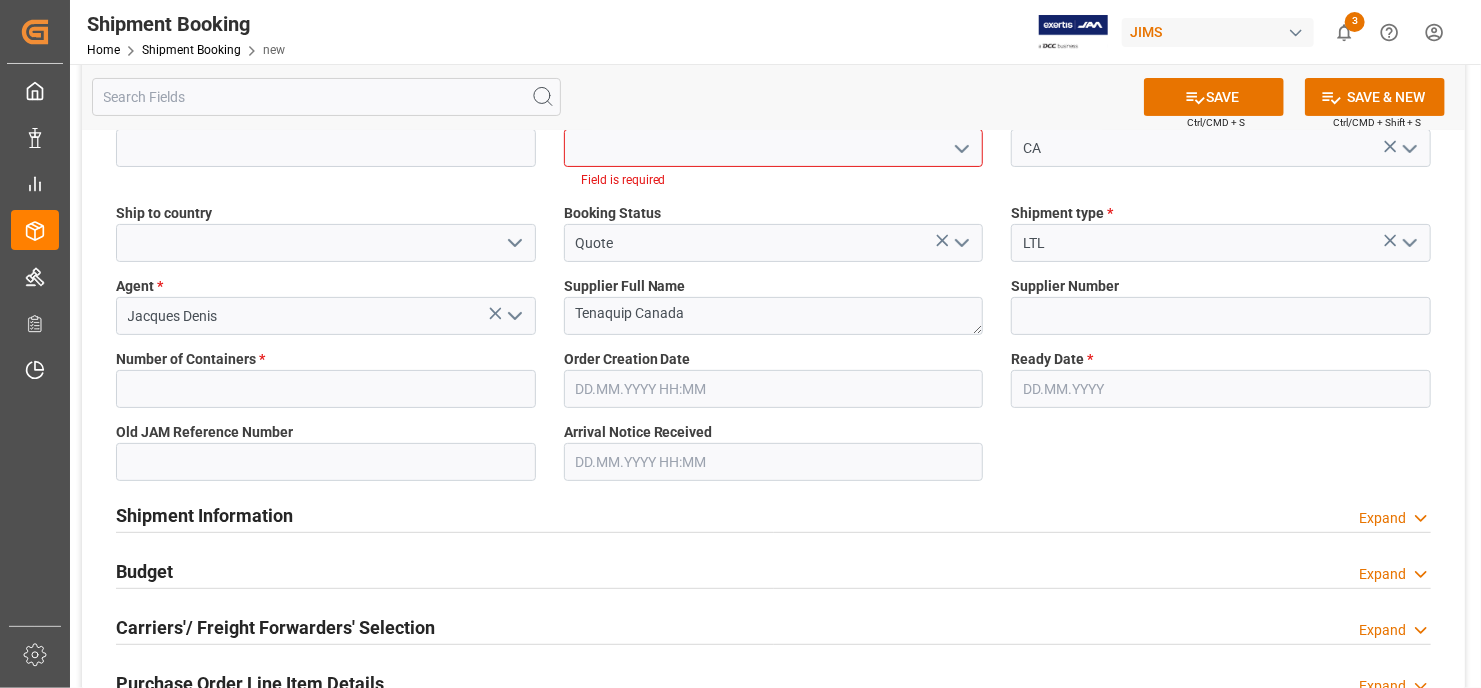 scroll, scrollTop: 200, scrollLeft: 0, axis: vertical 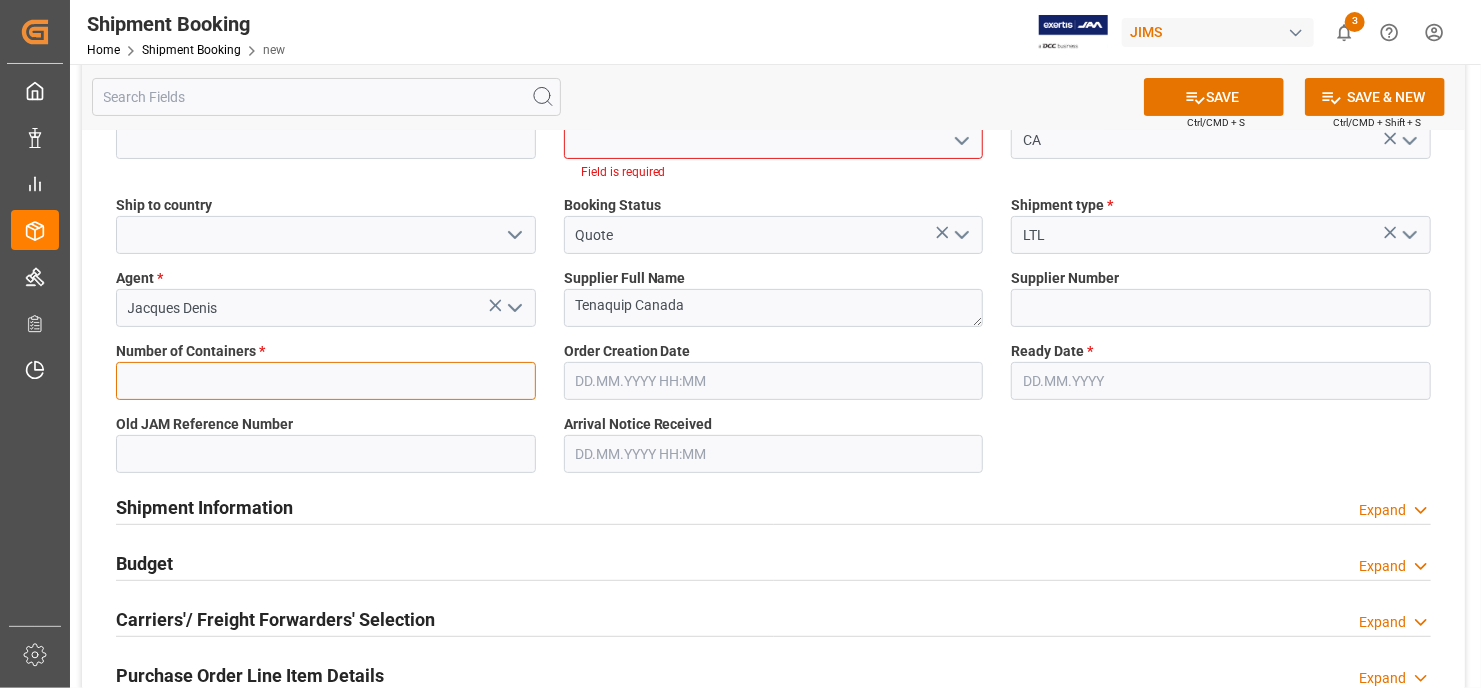 click at bounding box center [326, 381] 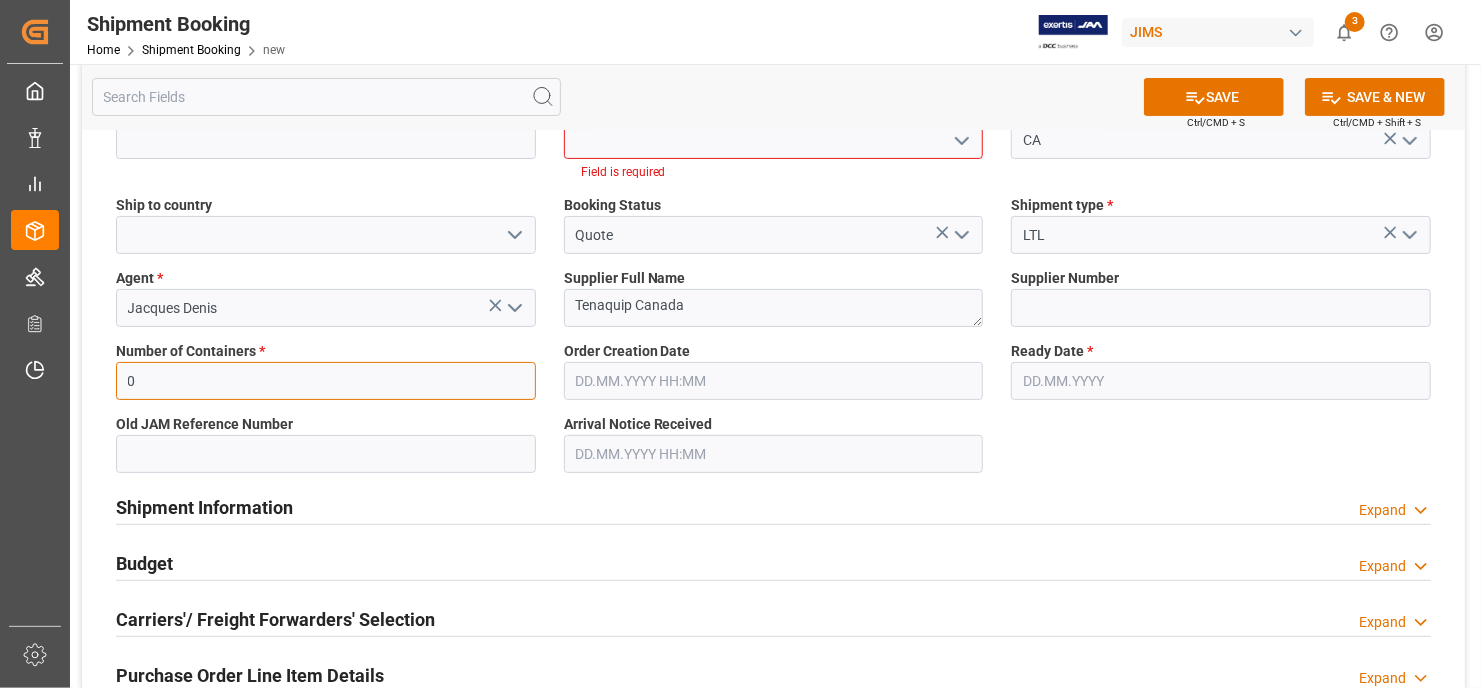 type on "0" 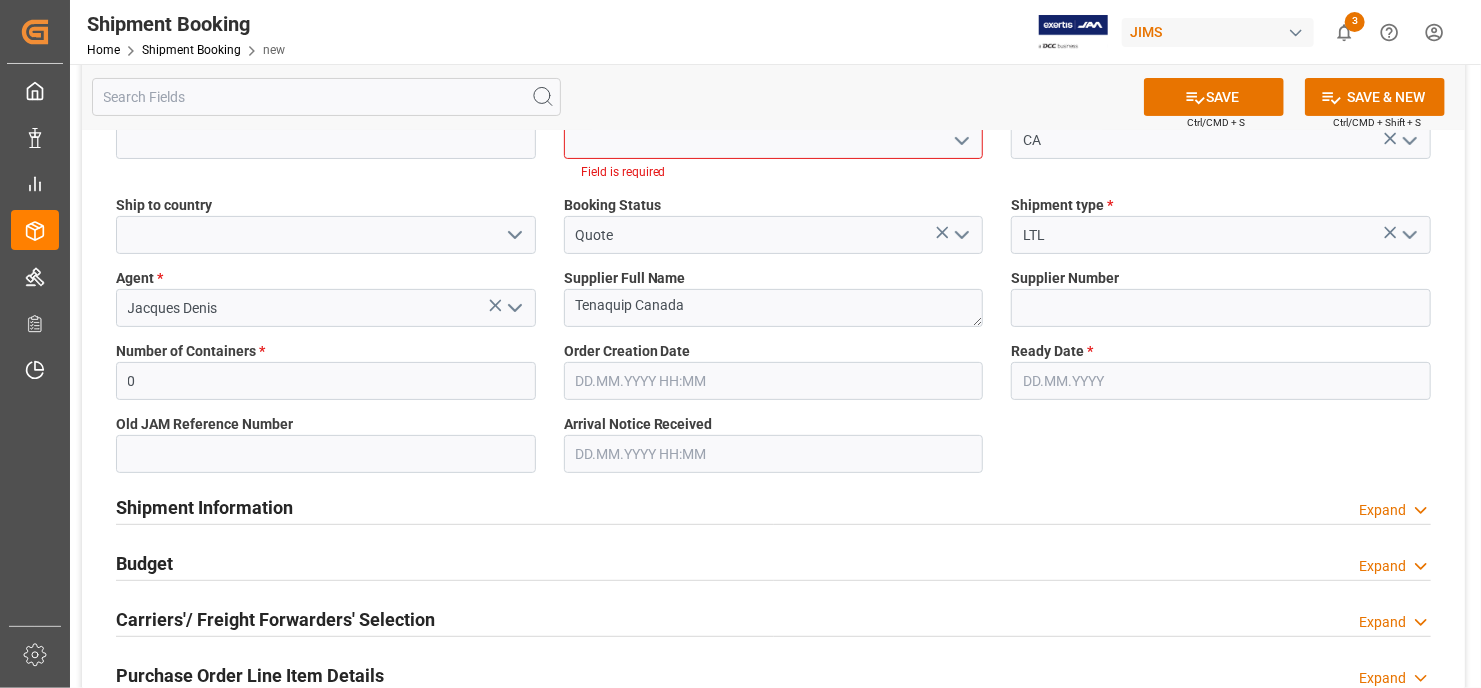 click at bounding box center (1221, 381) 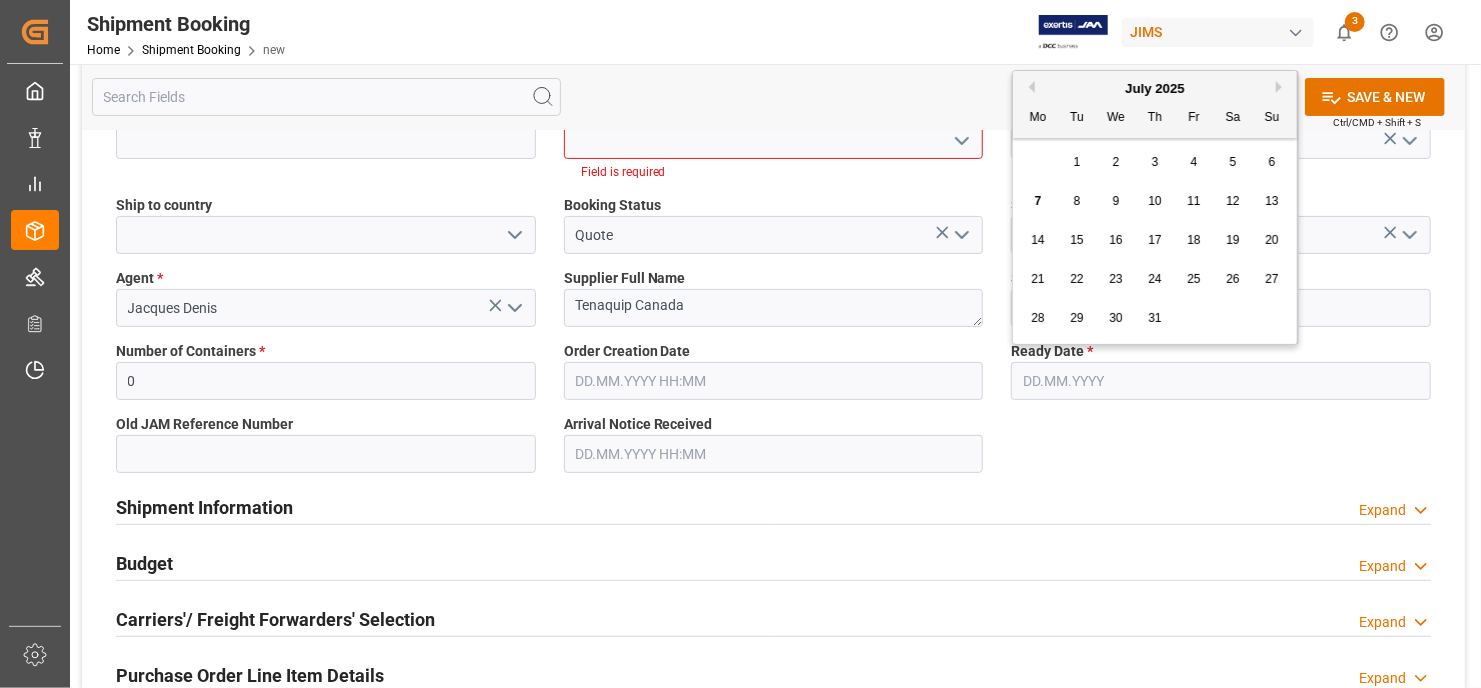 click on "7" at bounding box center [1038, 201] 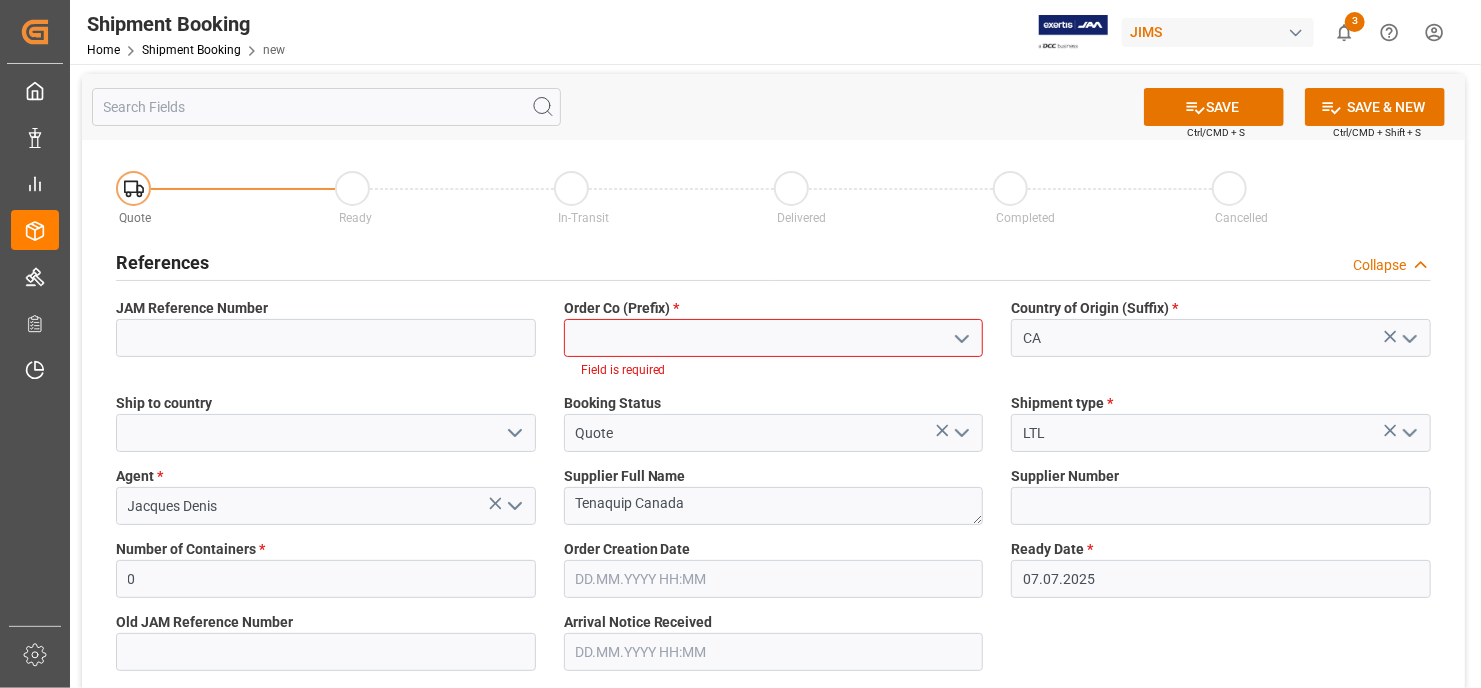 scroll, scrollTop: 0, scrollLeft: 0, axis: both 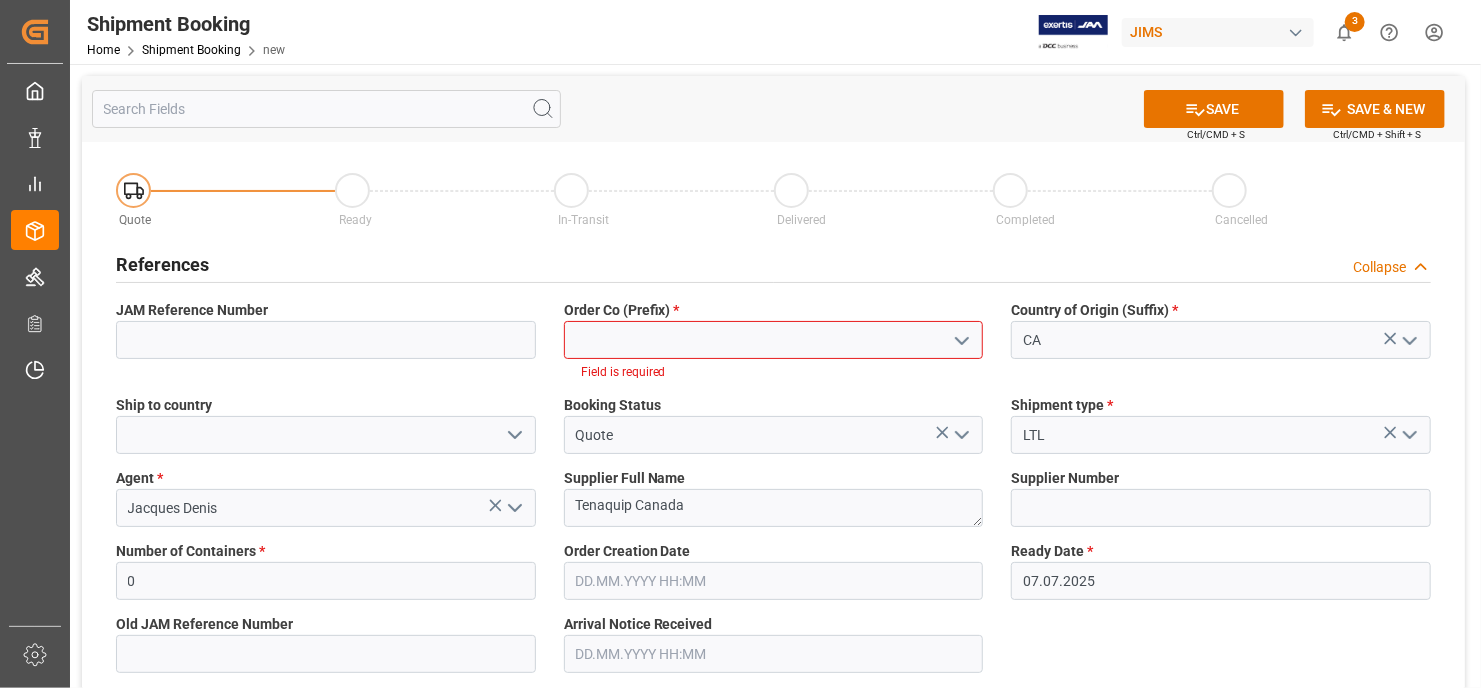 click at bounding box center [774, 340] 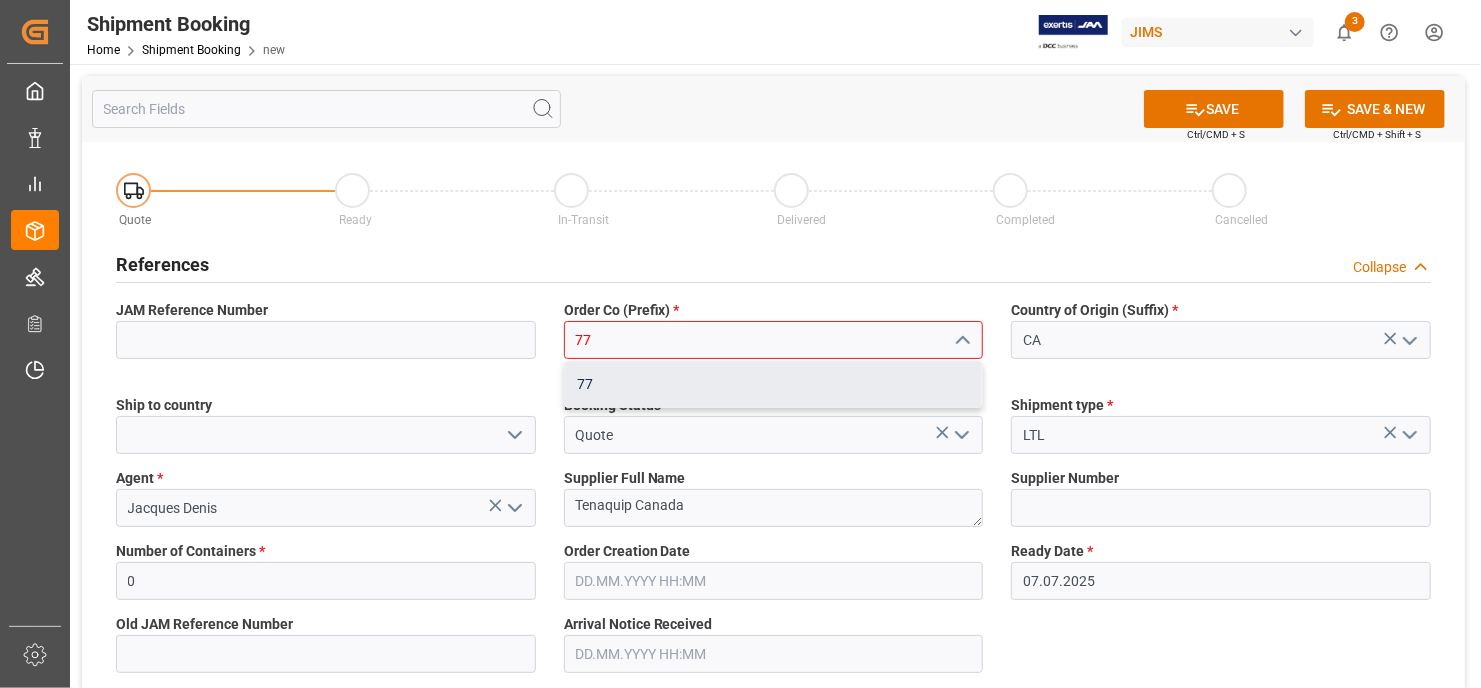 click on "77" at bounding box center (774, 384) 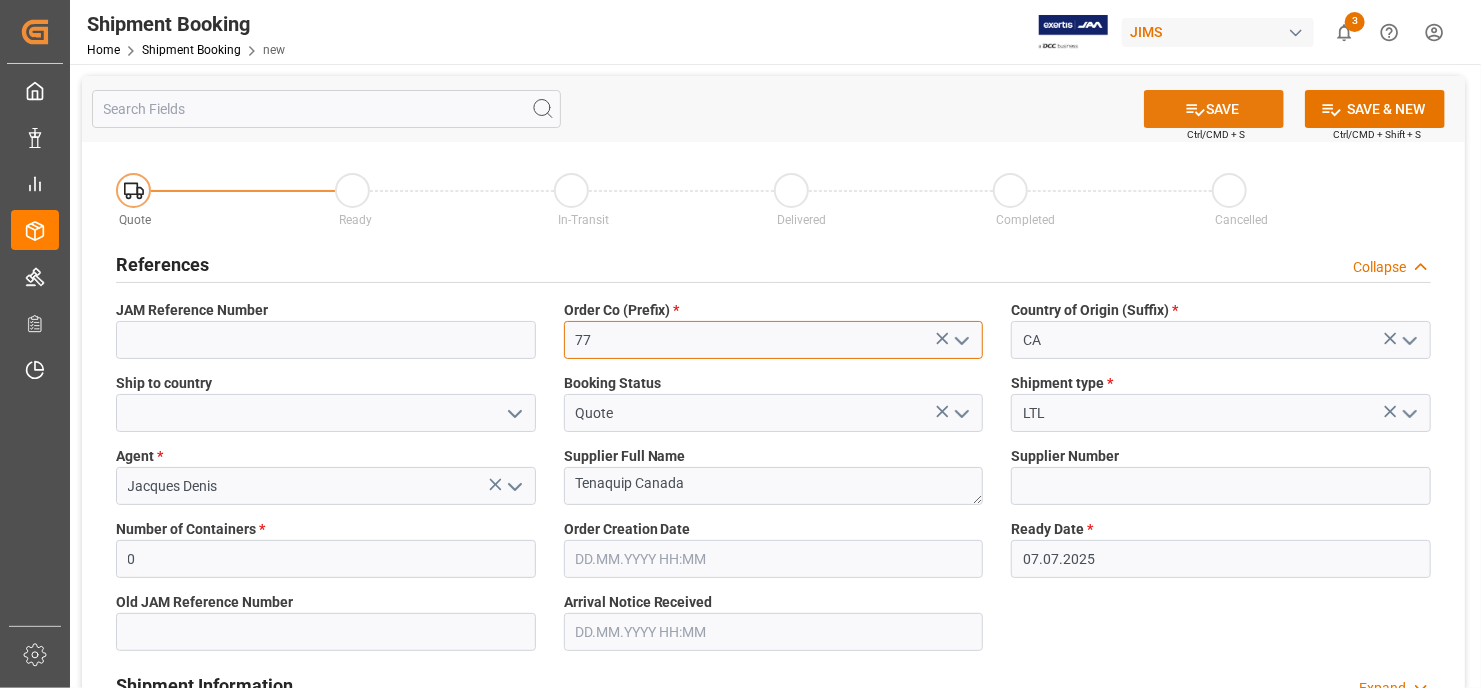 type on "77" 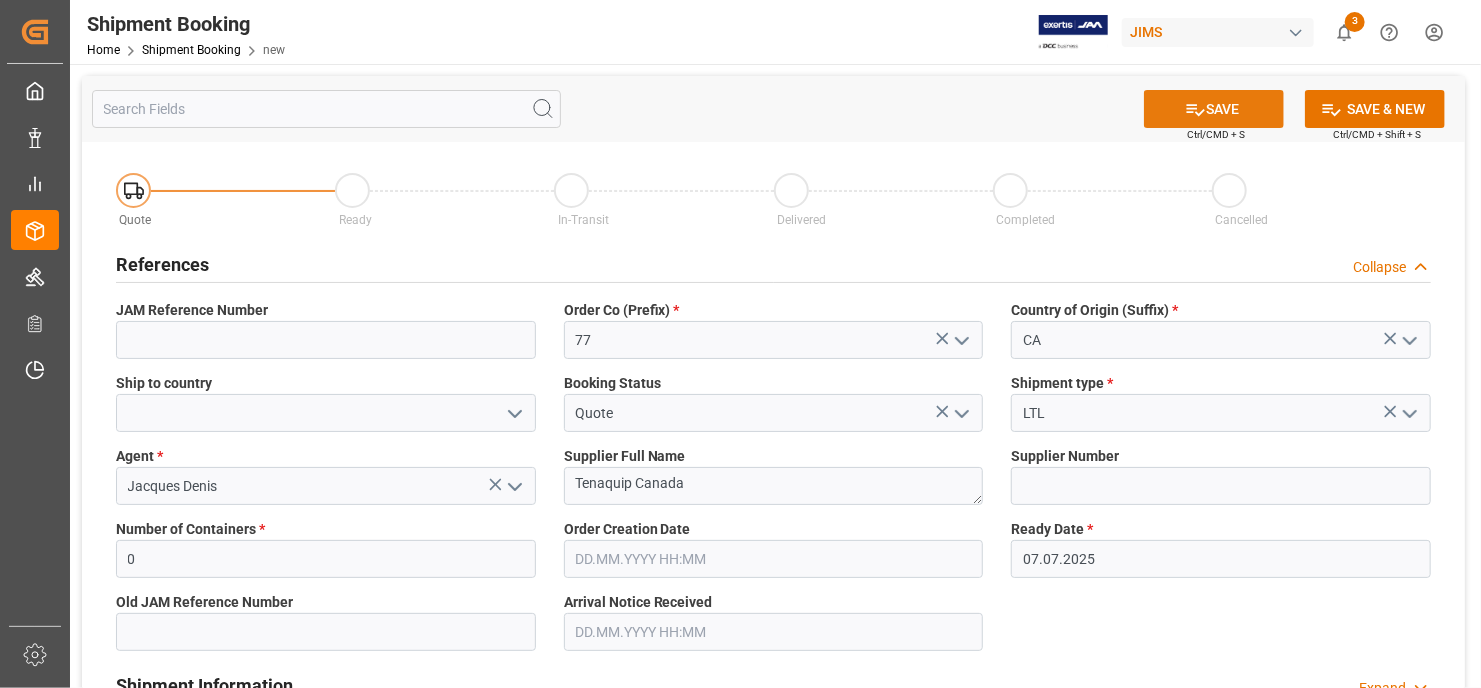 click on "SAVE" at bounding box center (1214, 109) 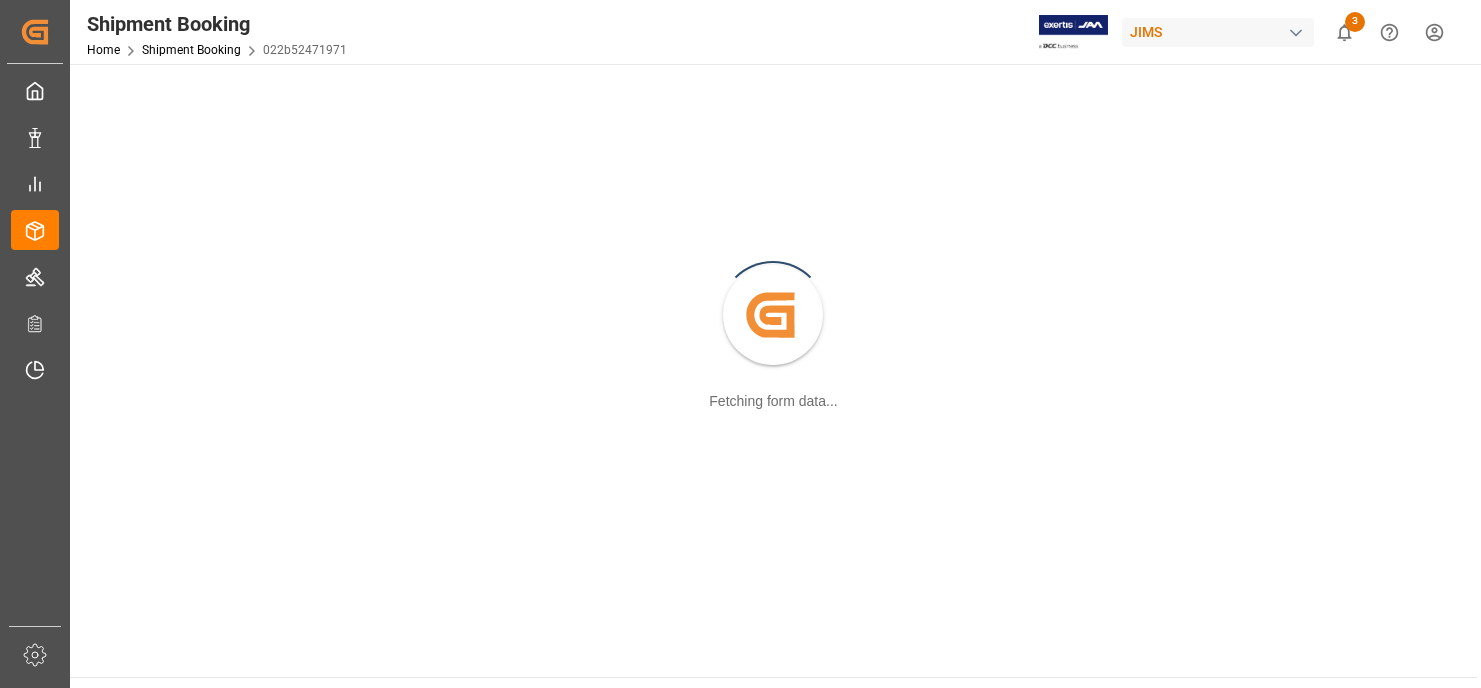 scroll, scrollTop: 0, scrollLeft: 0, axis: both 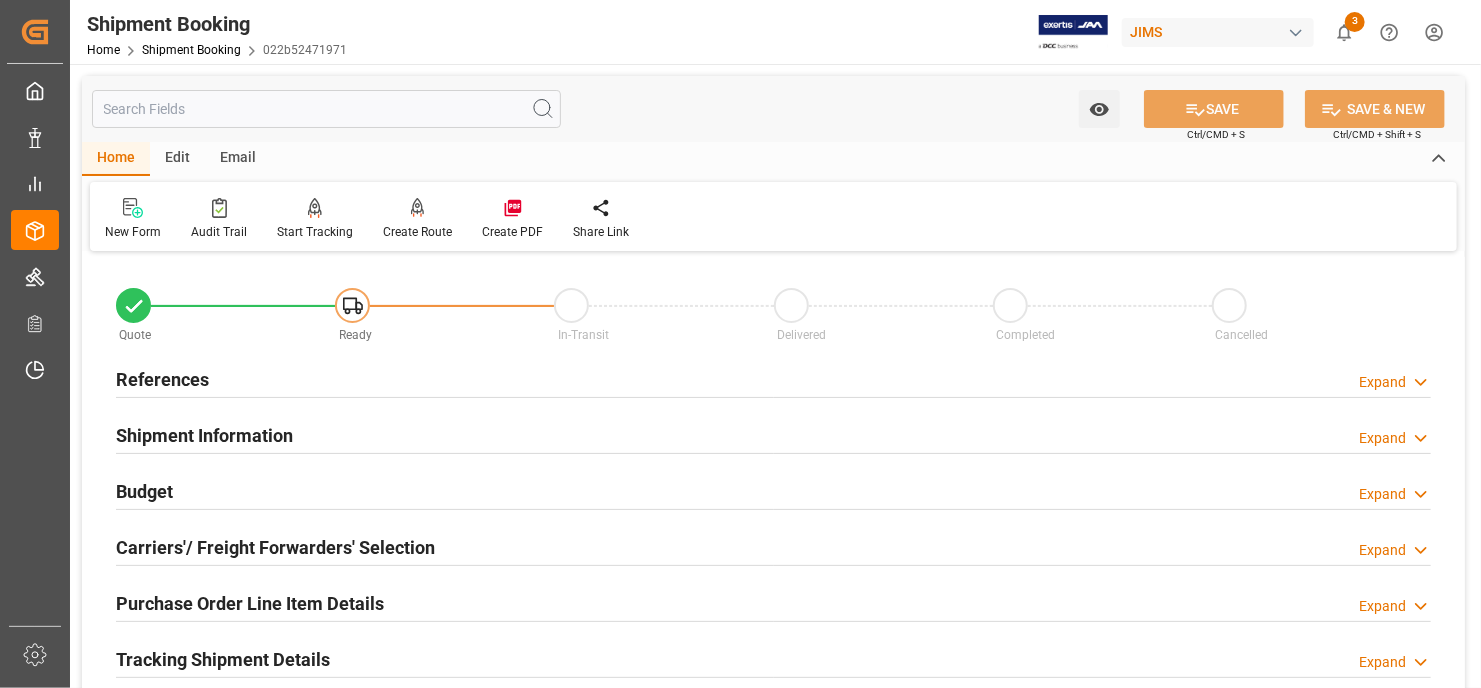 click on "References" at bounding box center (162, 379) 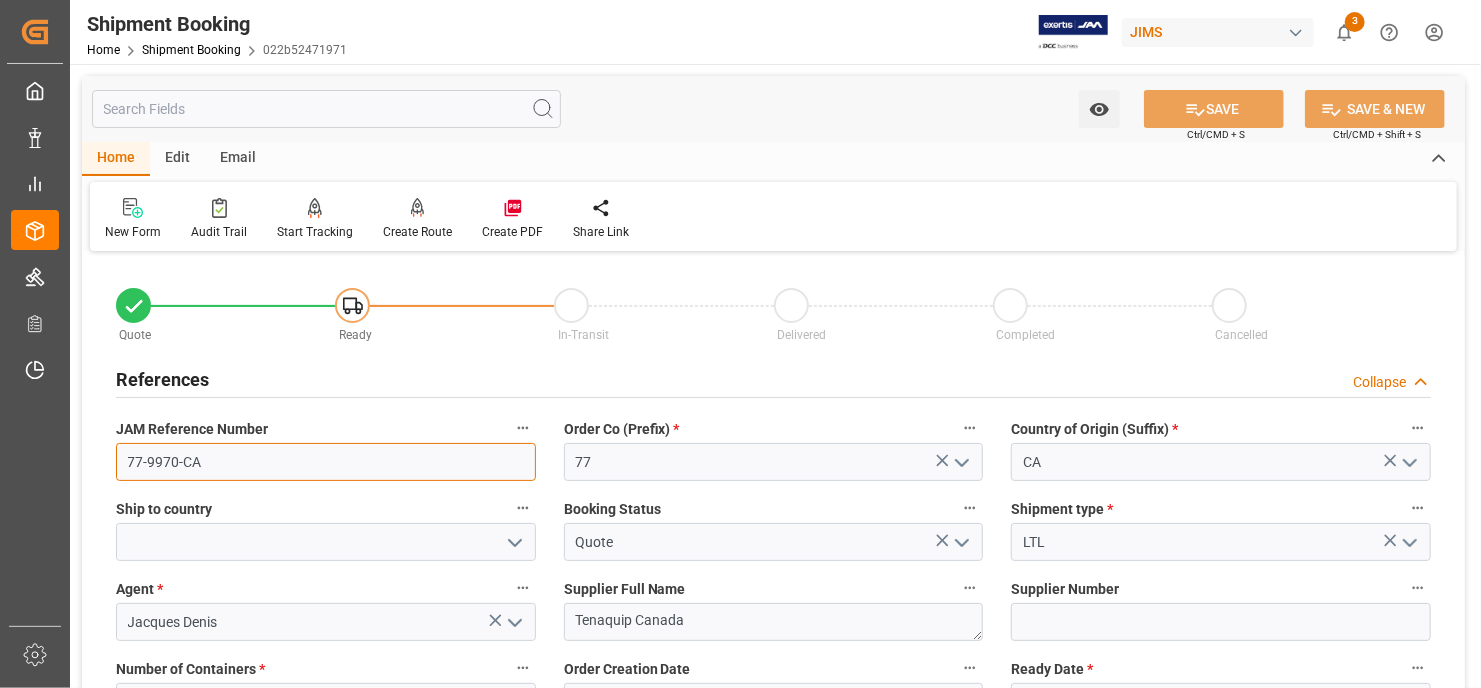 drag, startPoint x: 201, startPoint y: 464, endPoint x: 93, endPoint y: 463, distance: 108.00463 